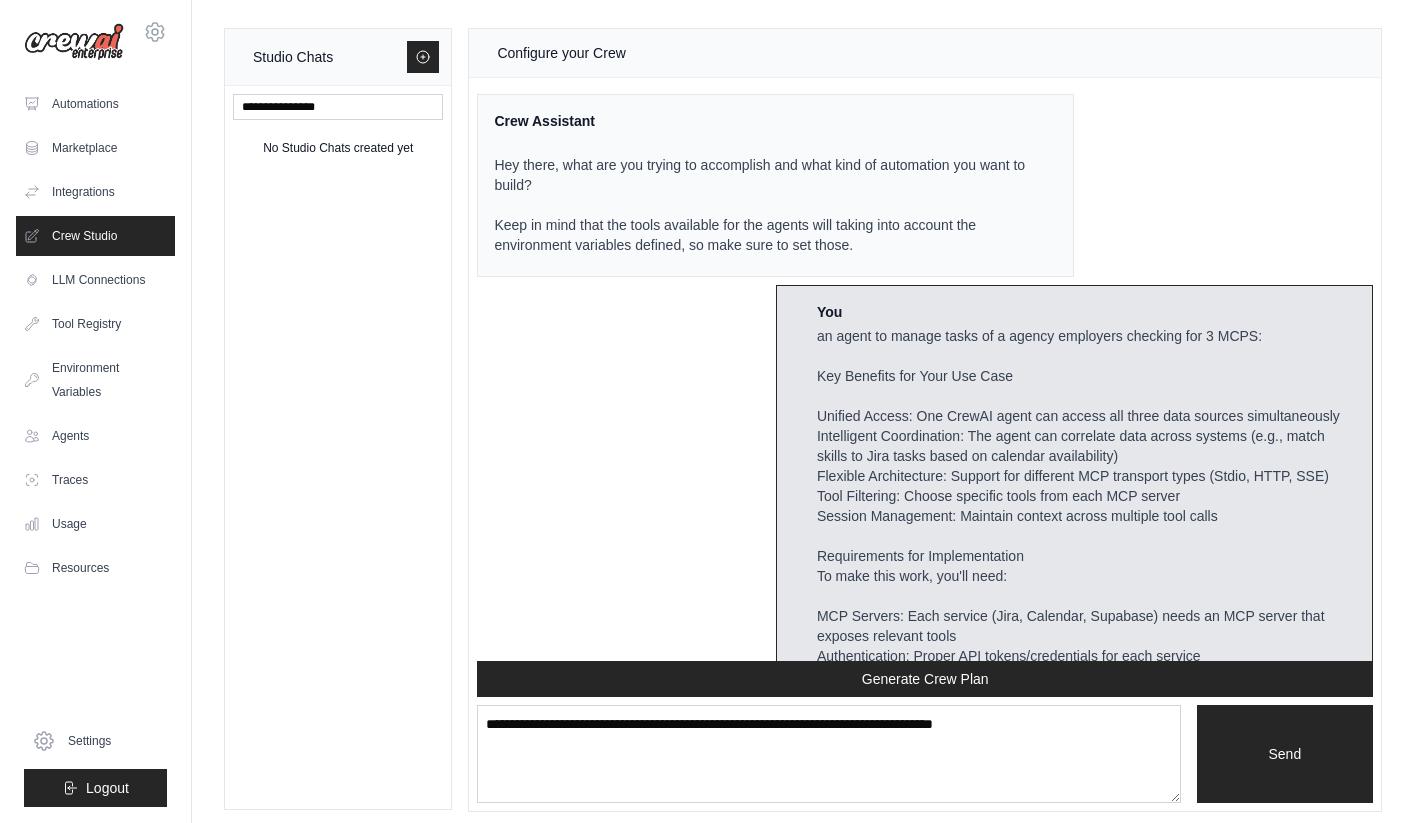 scroll, scrollTop: 2, scrollLeft: 0, axis: vertical 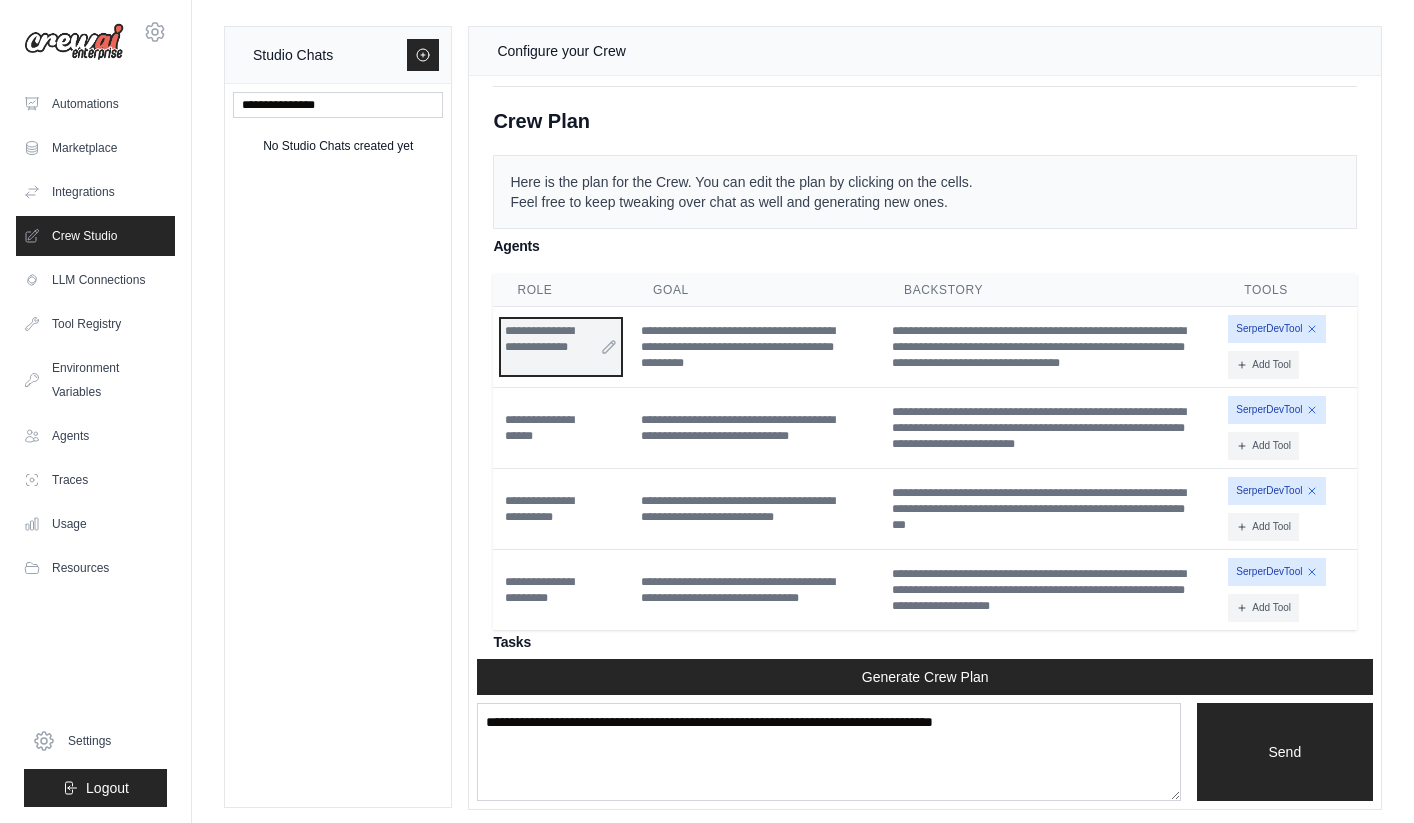 click on "**********" at bounding box center (561, 347) 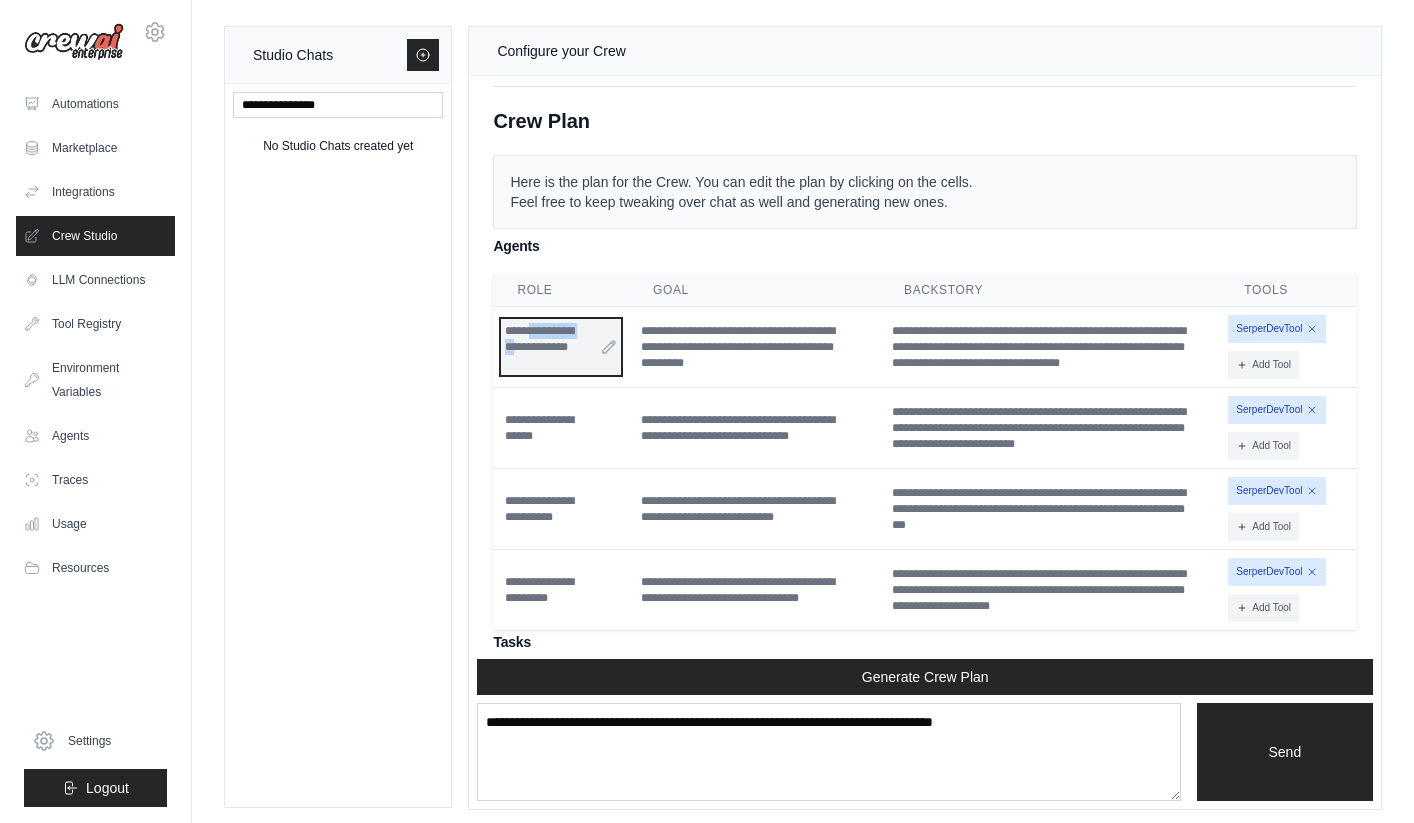click on "**********" at bounding box center [561, 347] 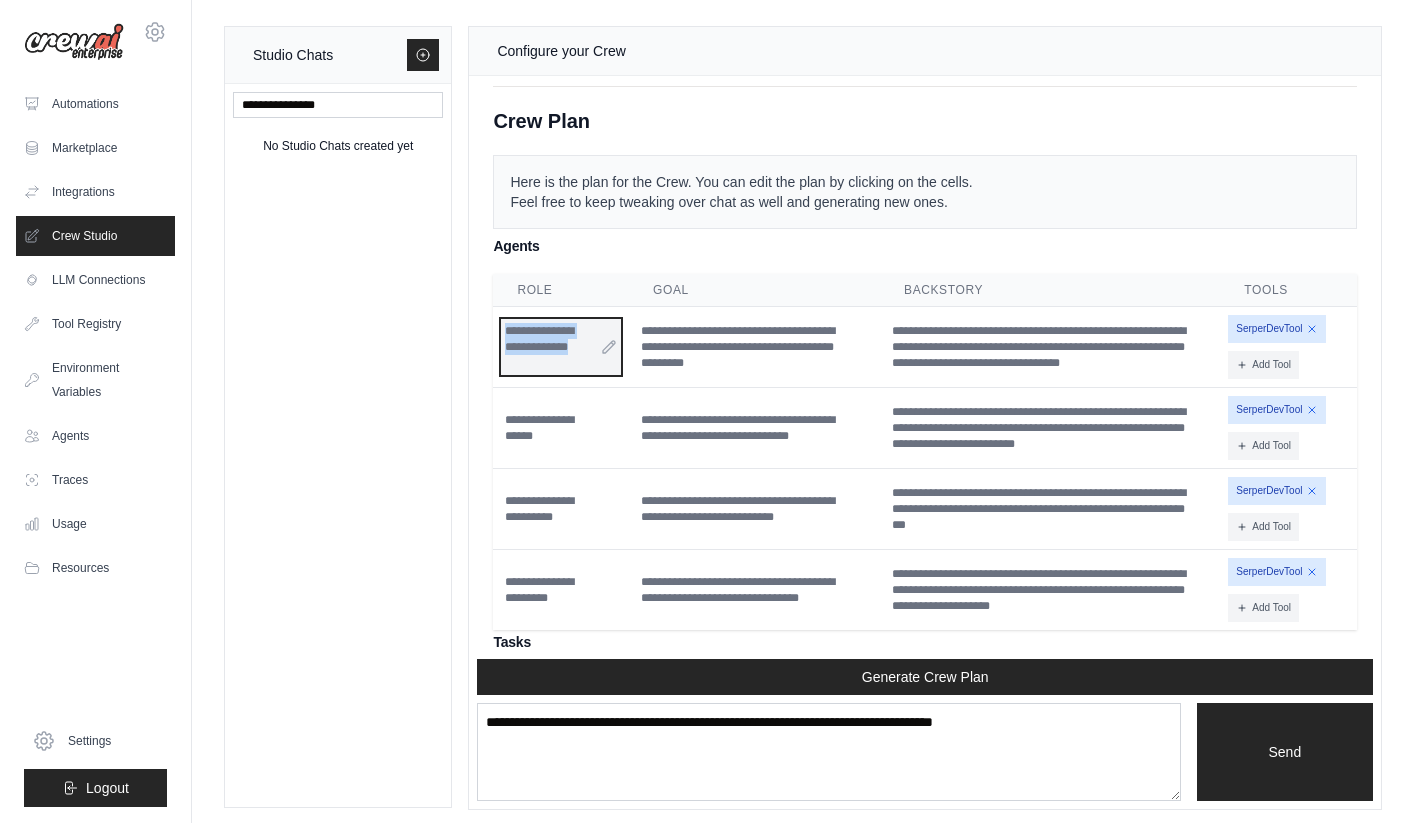 click on "**********" at bounding box center [561, 347] 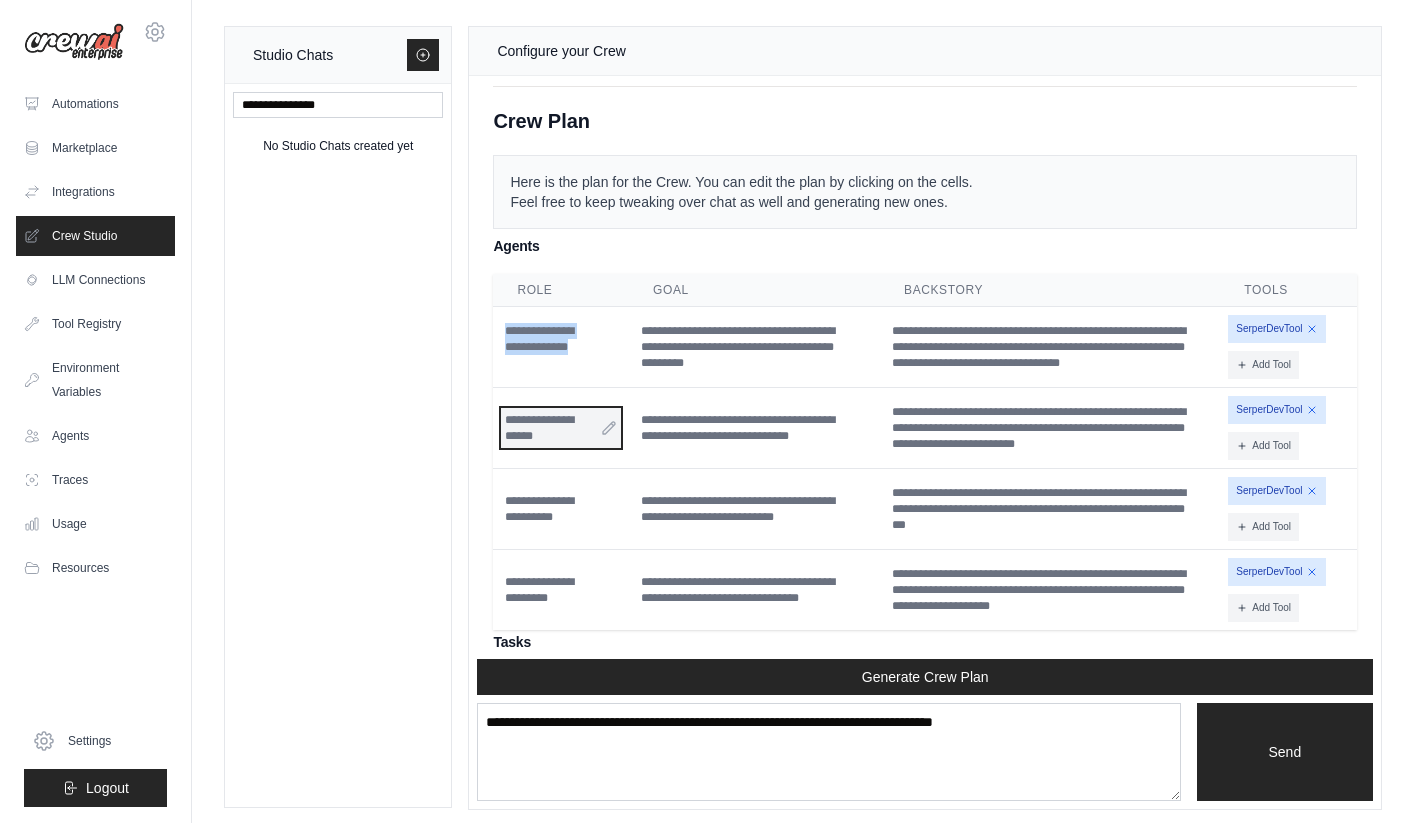 click on "**********" at bounding box center (561, 428) 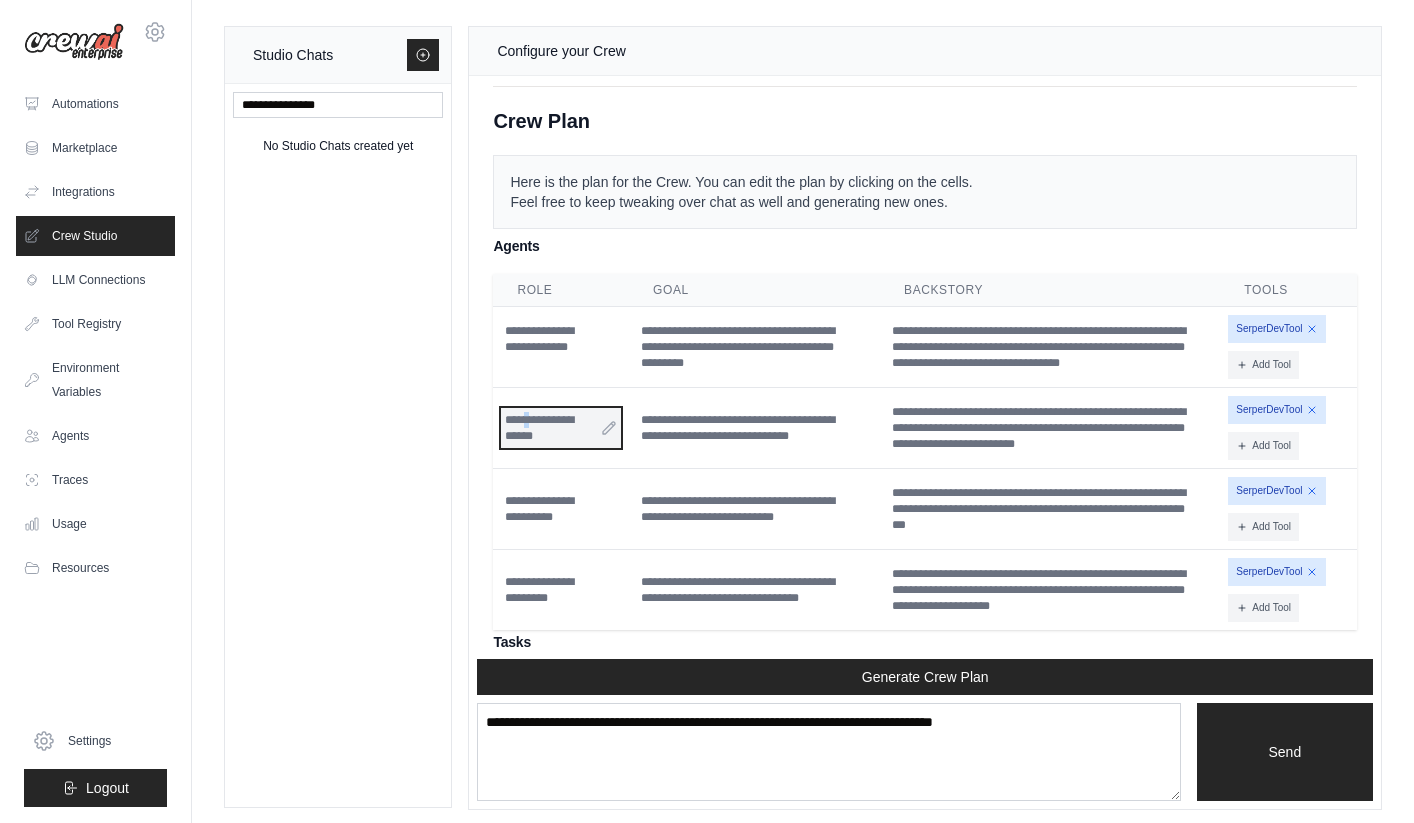 click on "**********" at bounding box center [561, 428] 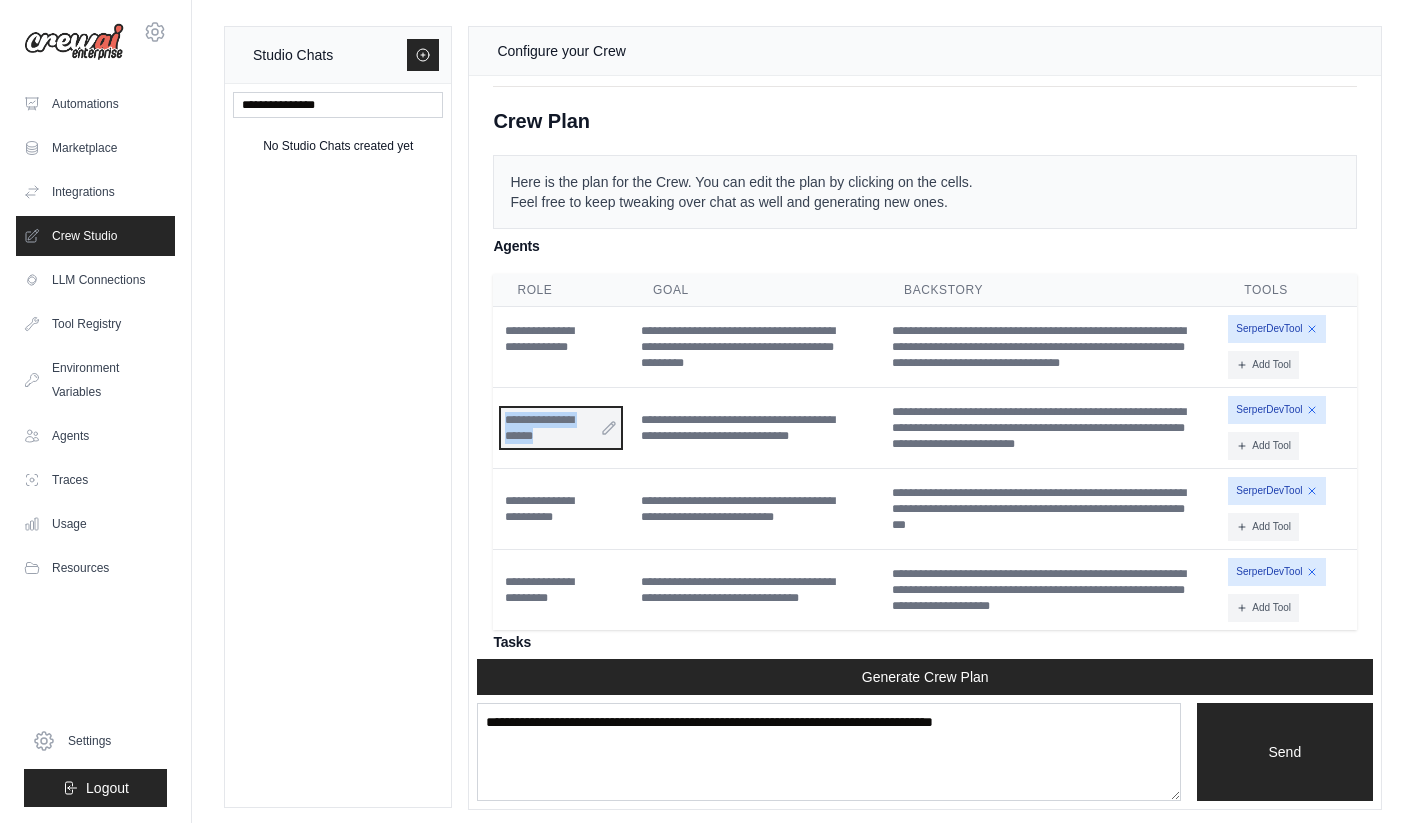 click on "**********" at bounding box center (561, 428) 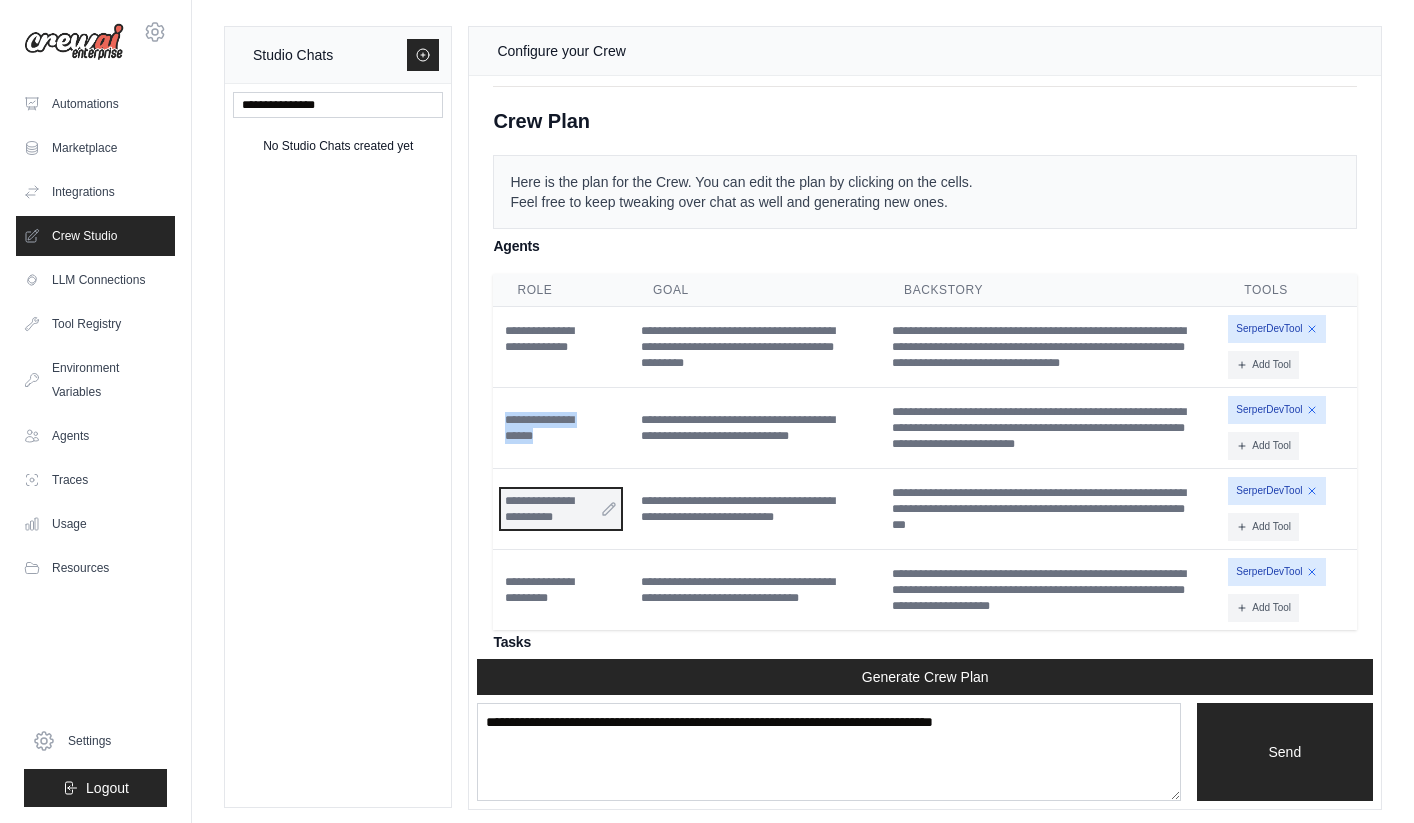 click on "**********" at bounding box center [561, 509] 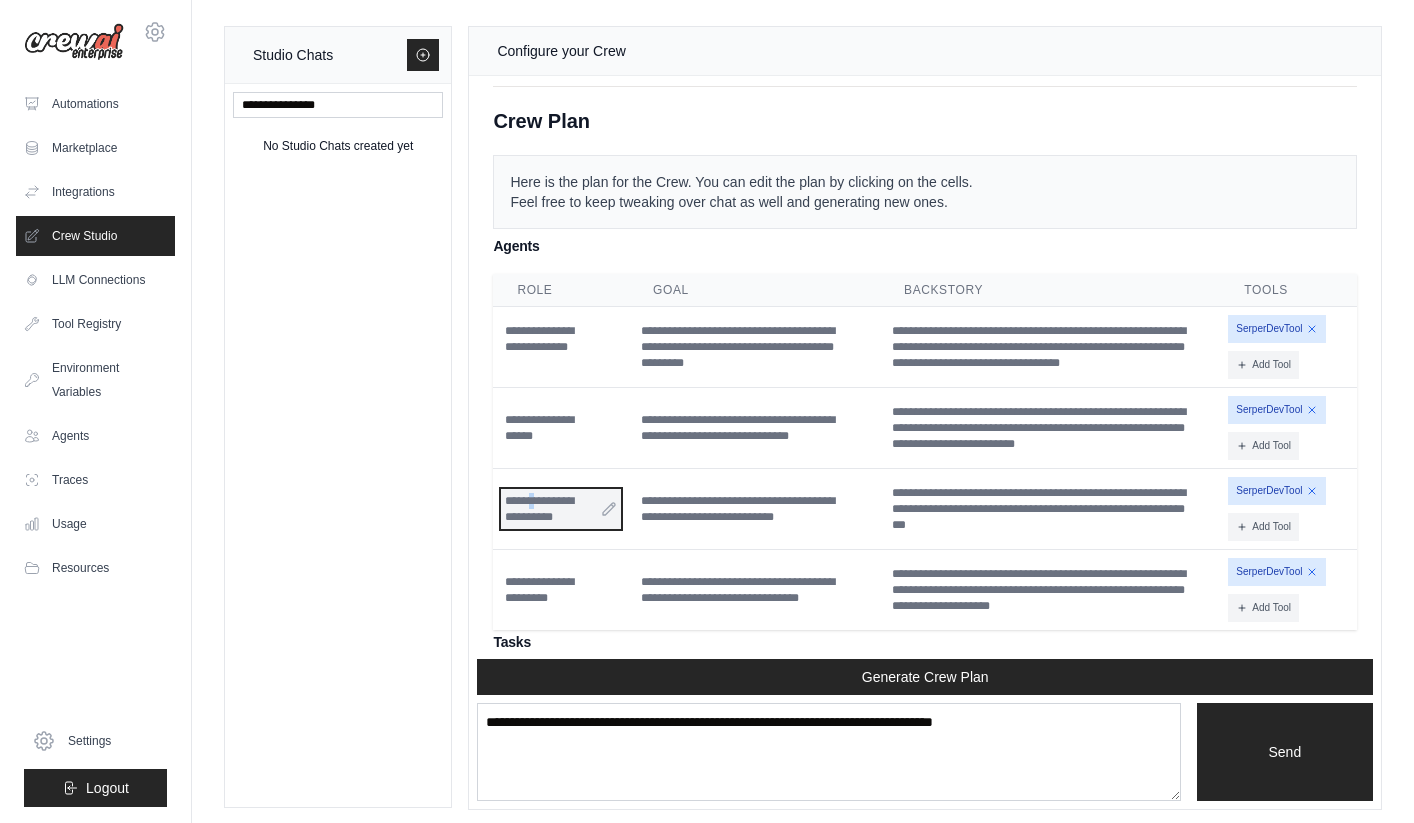 click on "**********" at bounding box center (561, 509) 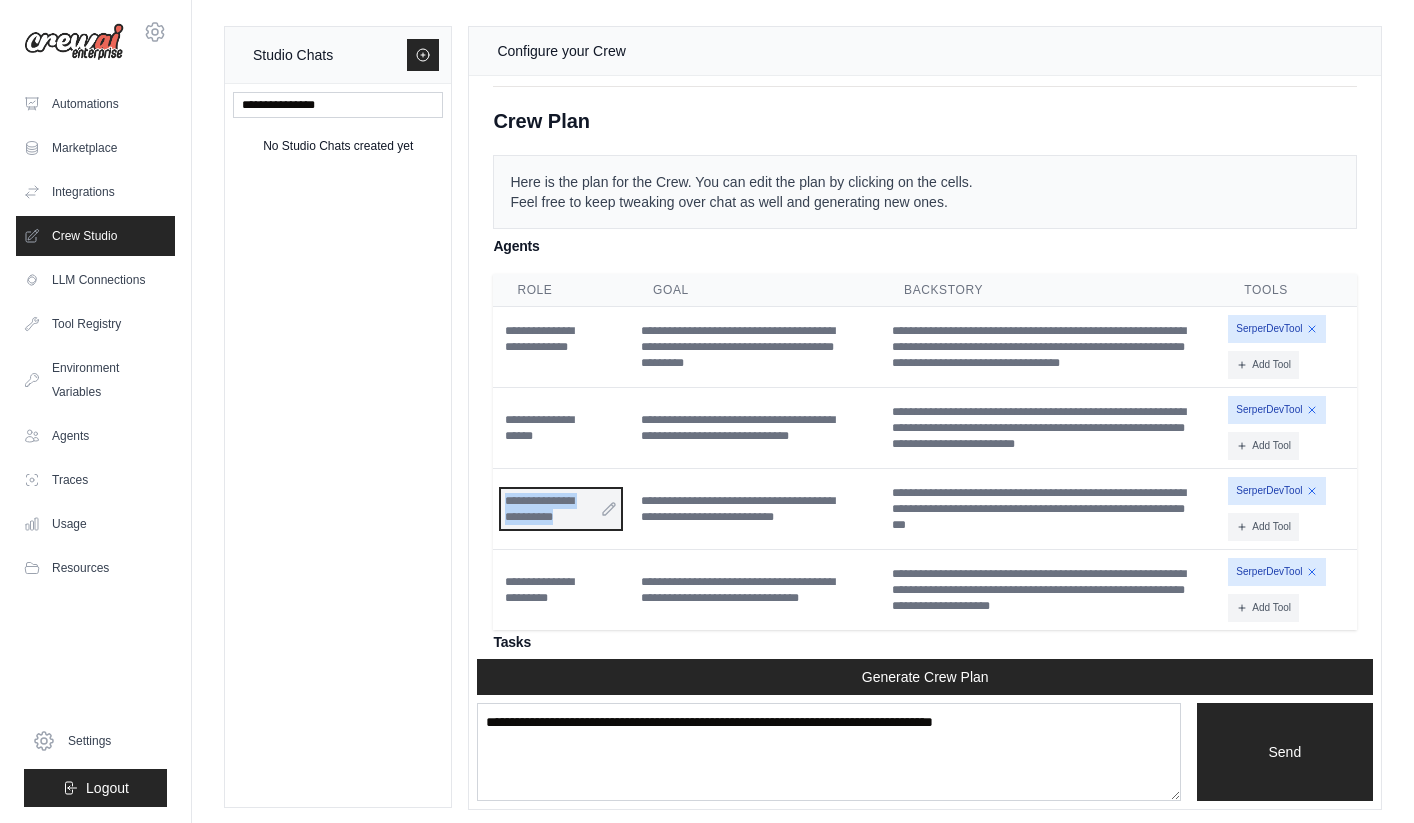 click on "**********" at bounding box center (561, 509) 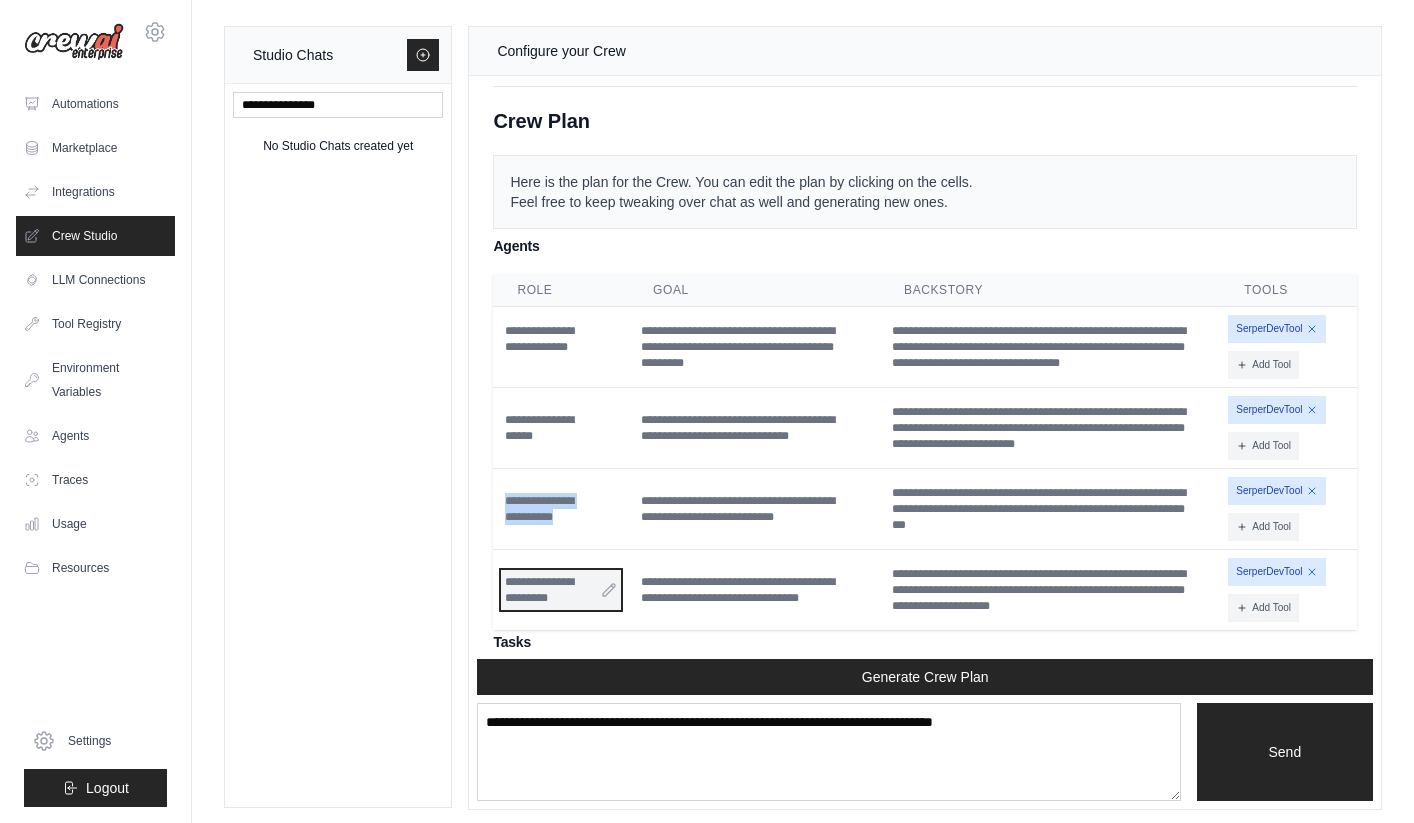click on "**********" at bounding box center [561, 590] 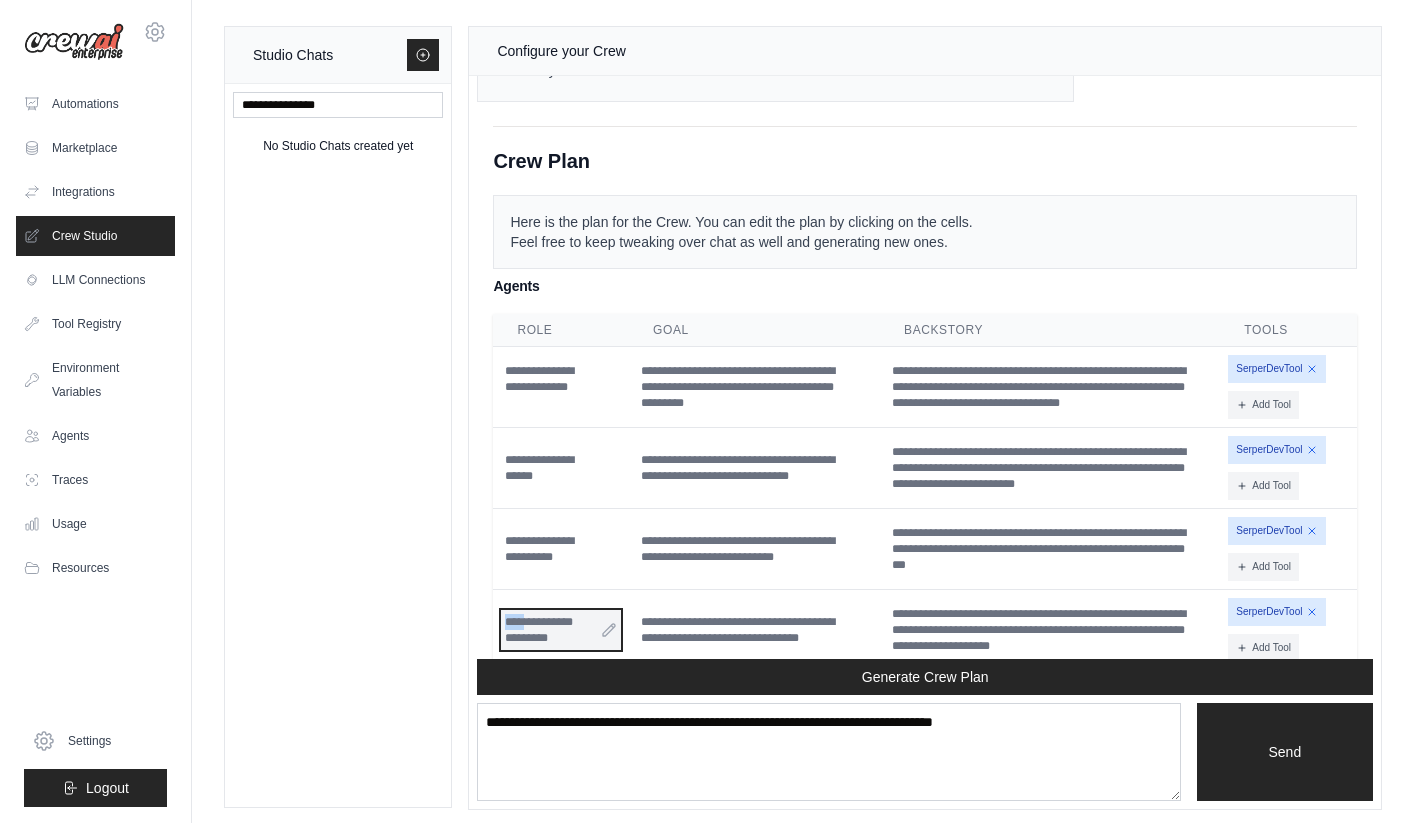 click on "**********" at bounding box center (561, 630) 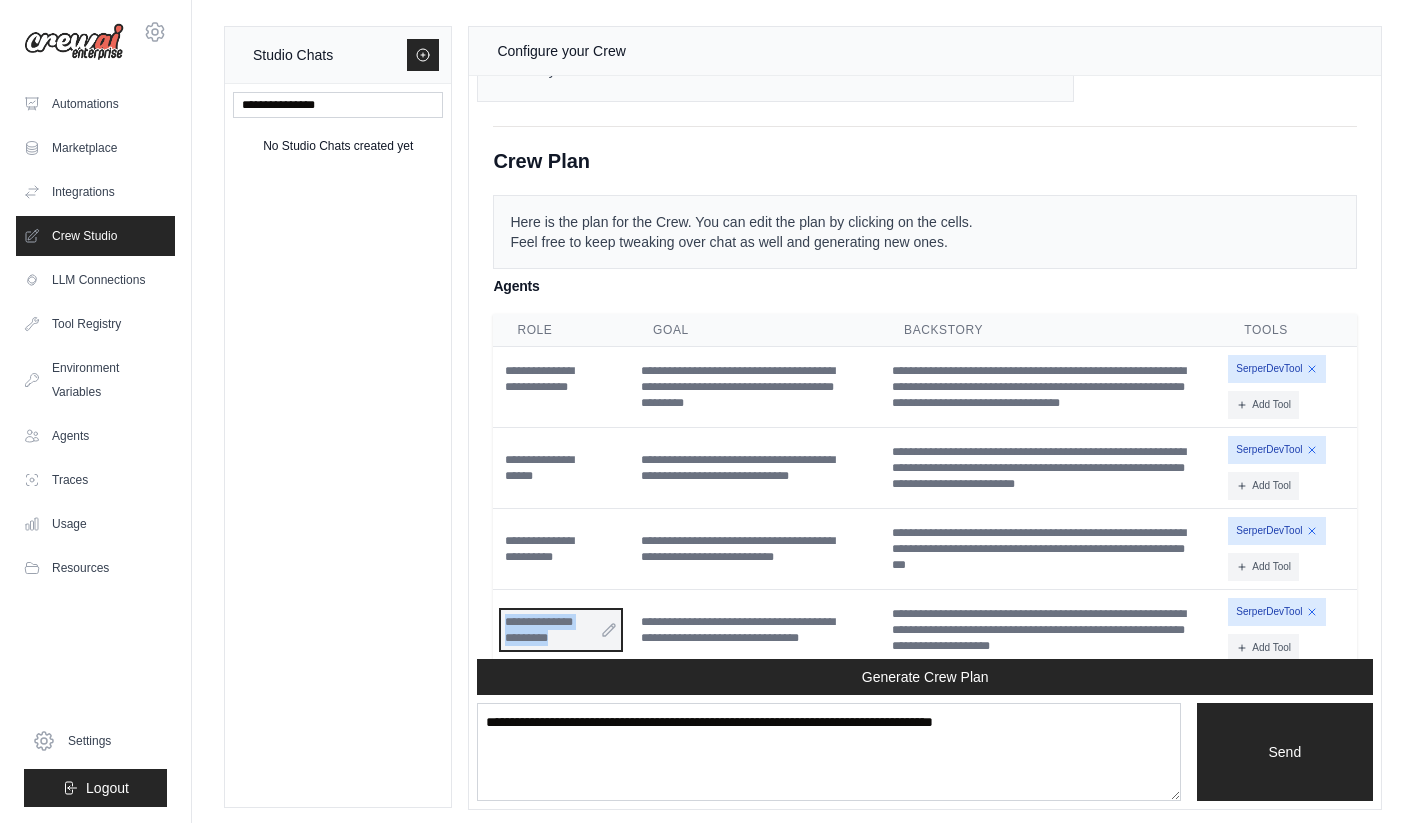 click on "**********" at bounding box center (561, 630) 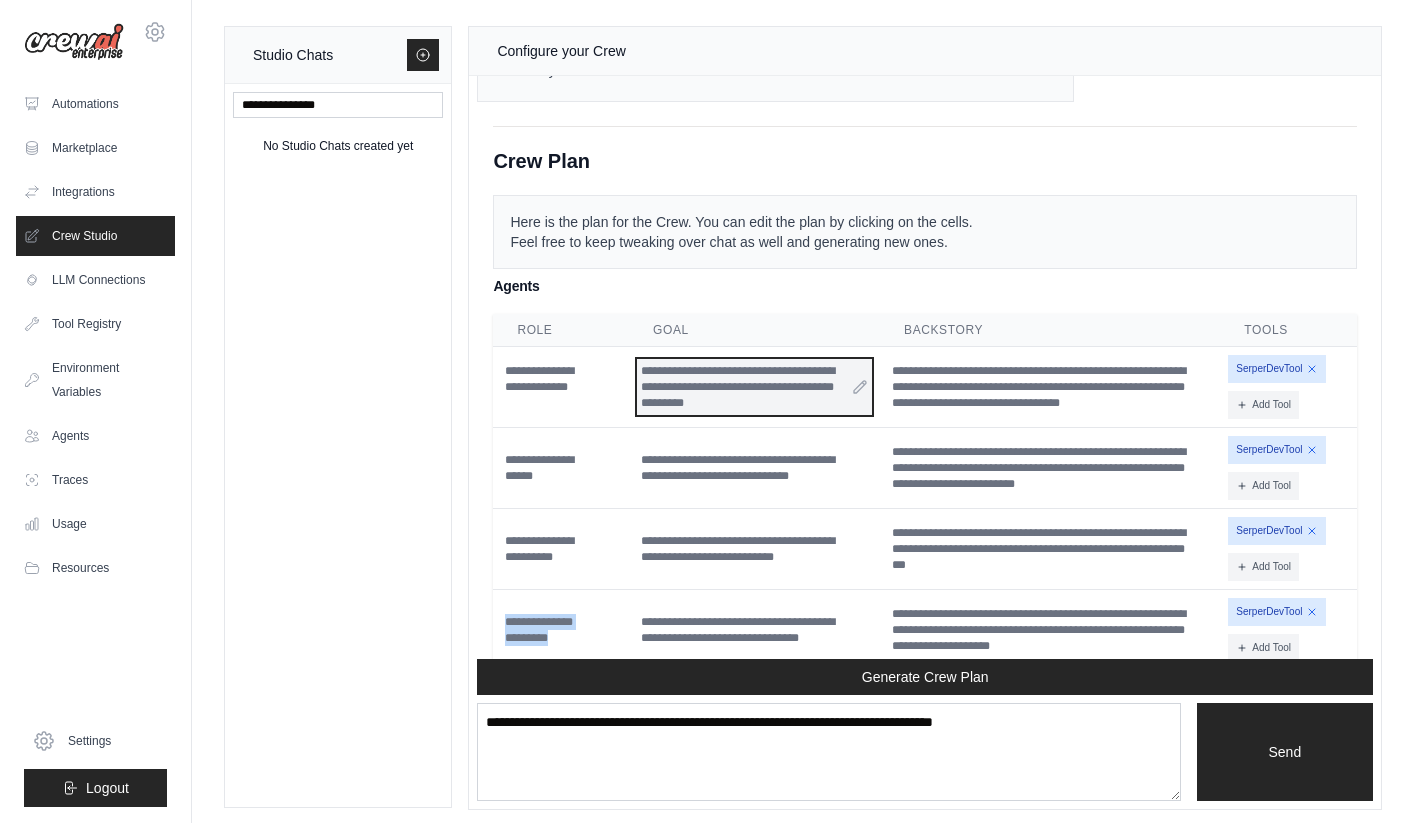 click on "**********" at bounding box center [754, 387] 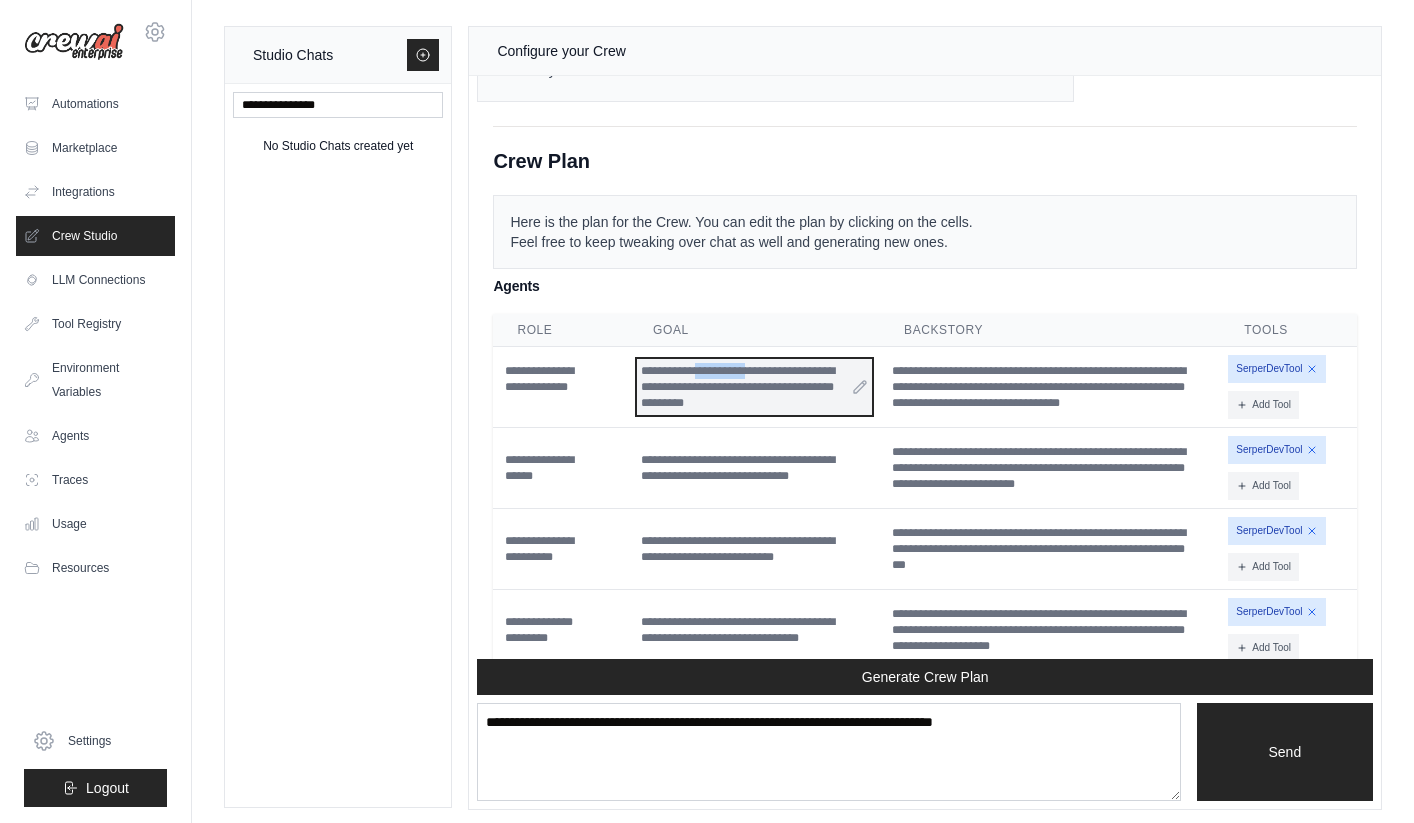 click on "**********" at bounding box center (754, 387) 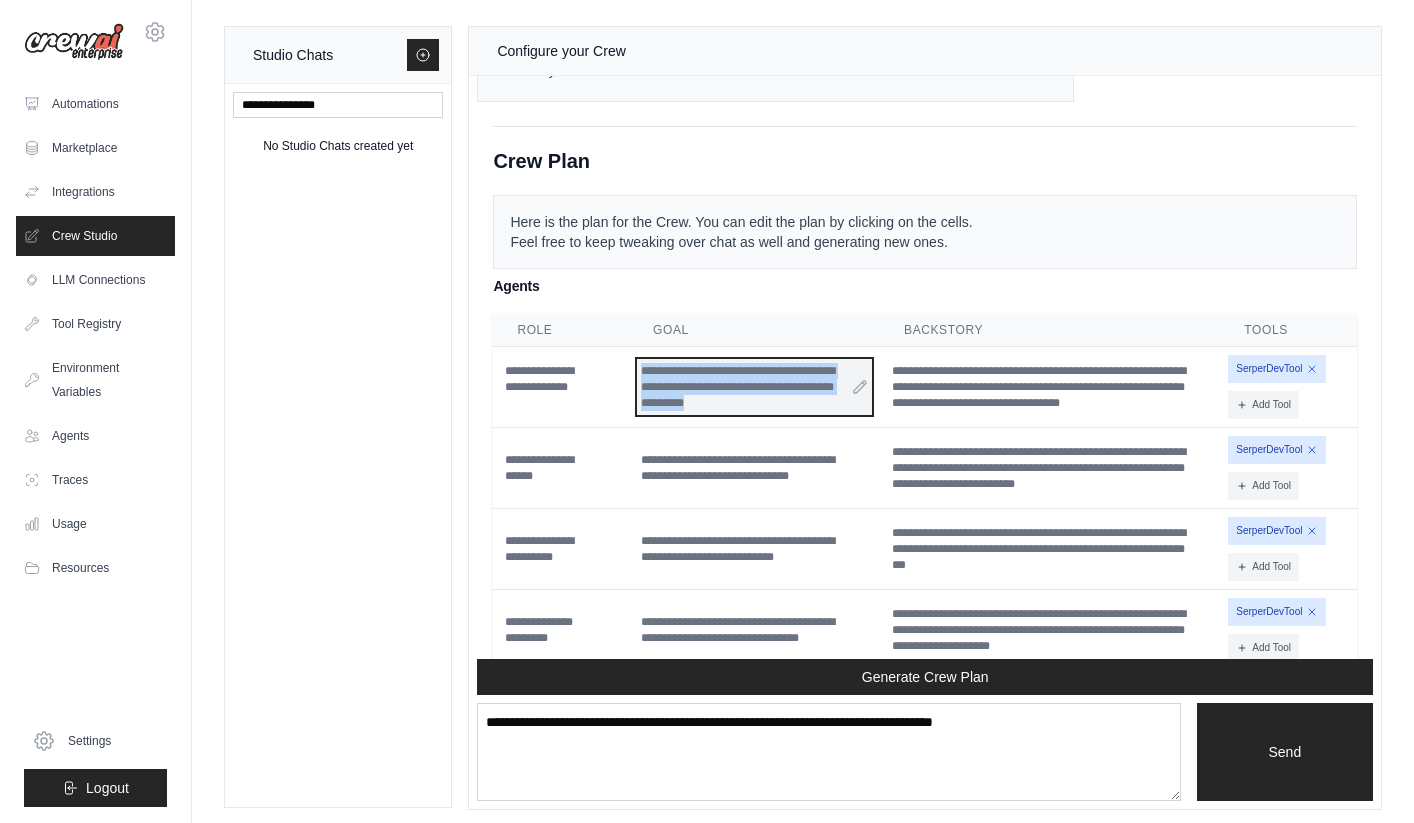 click on "**********" at bounding box center [754, 387] 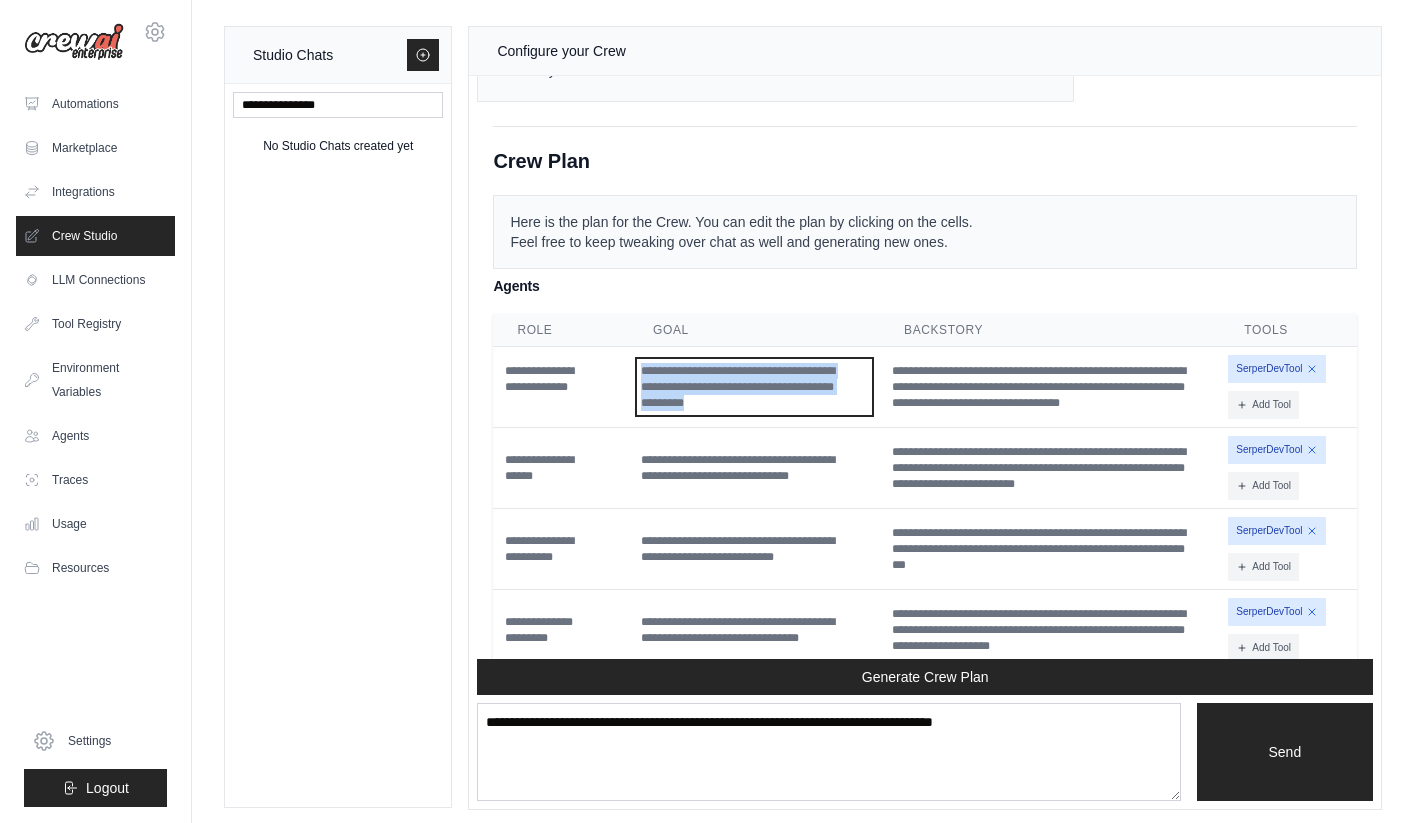 copy on "**********" 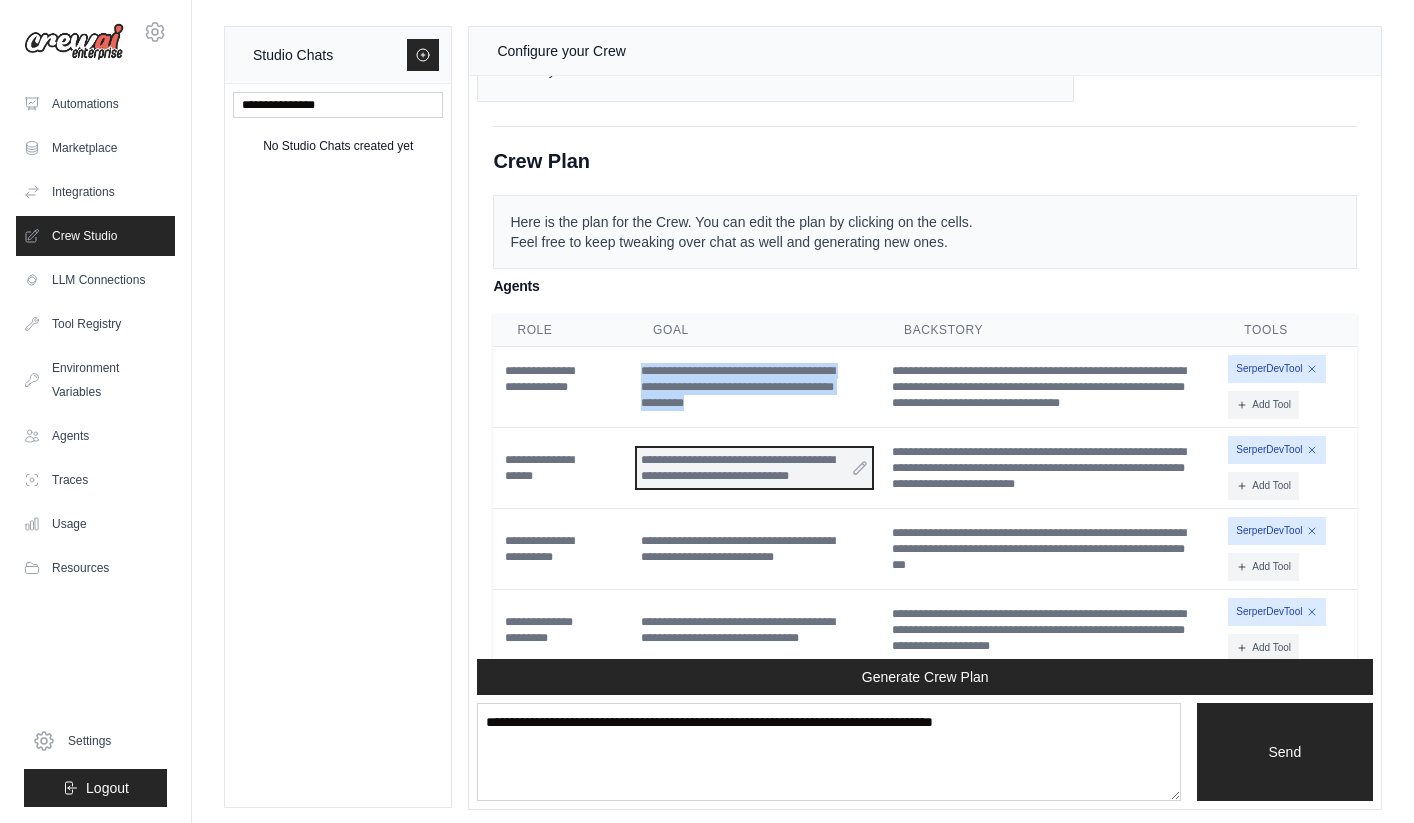 click on "**********" at bounding box center [754, 468] 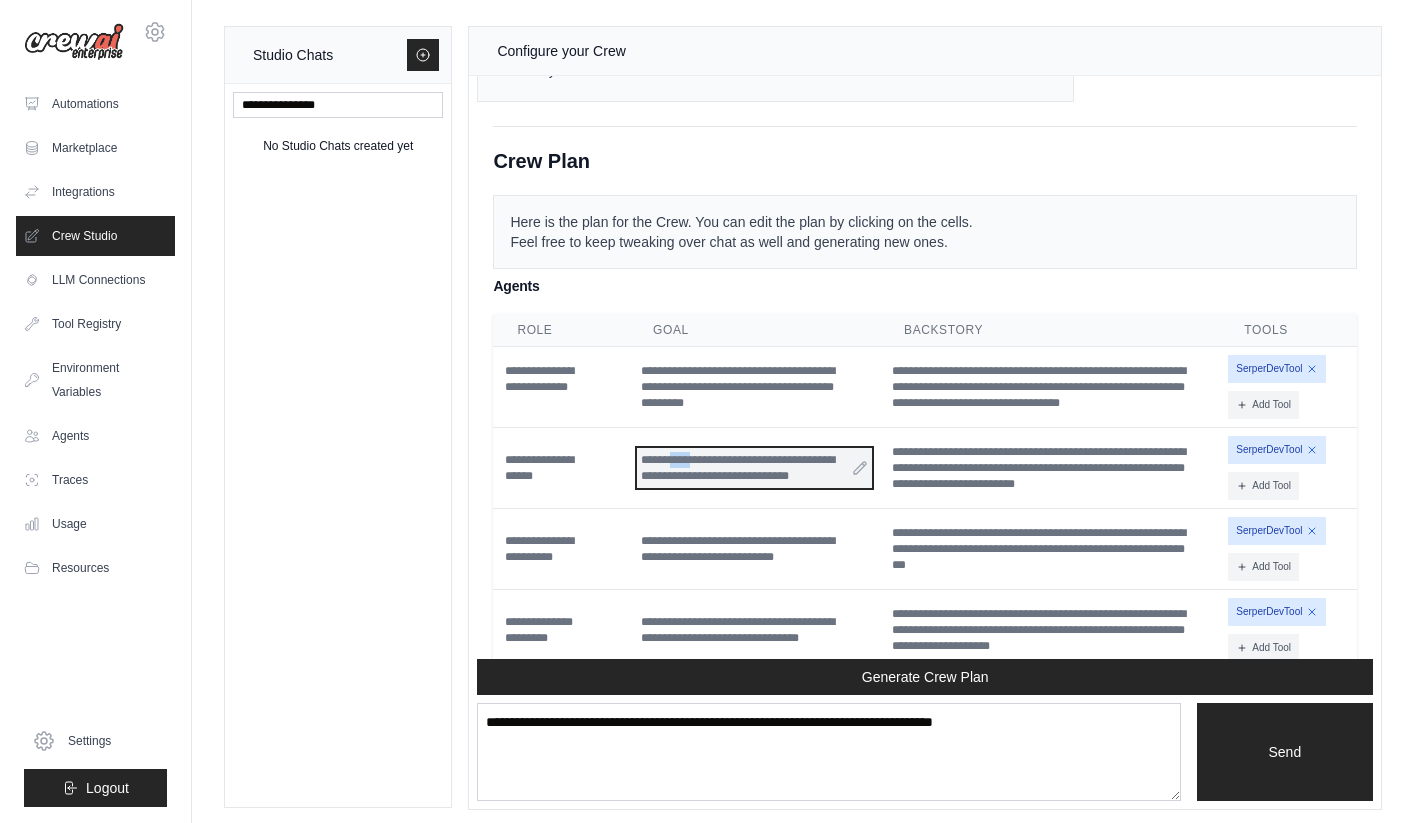 click on "**********" at bounding box center (754, 468) 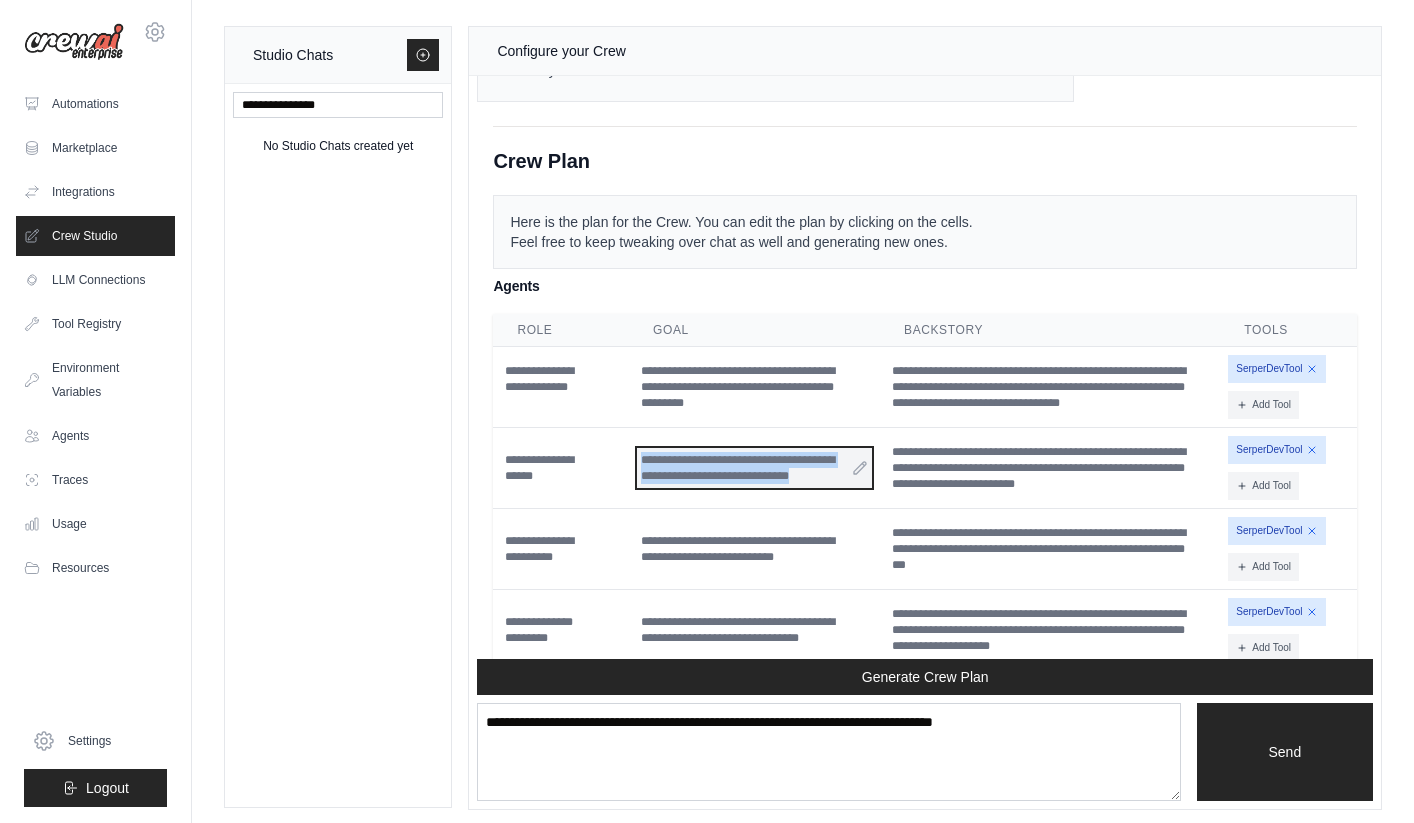 click on "**********" at bounding box center [754, 468] 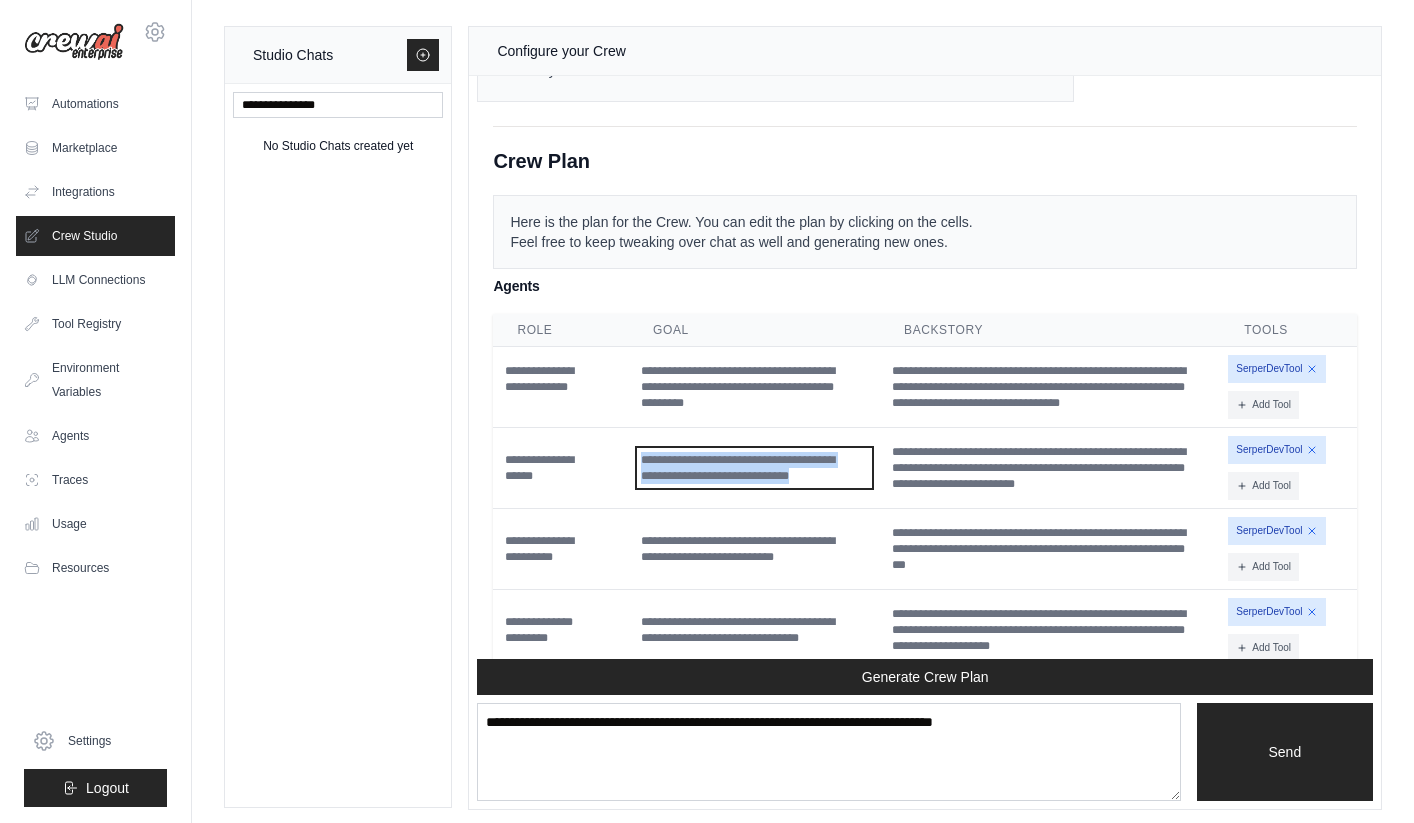 copy on "****" 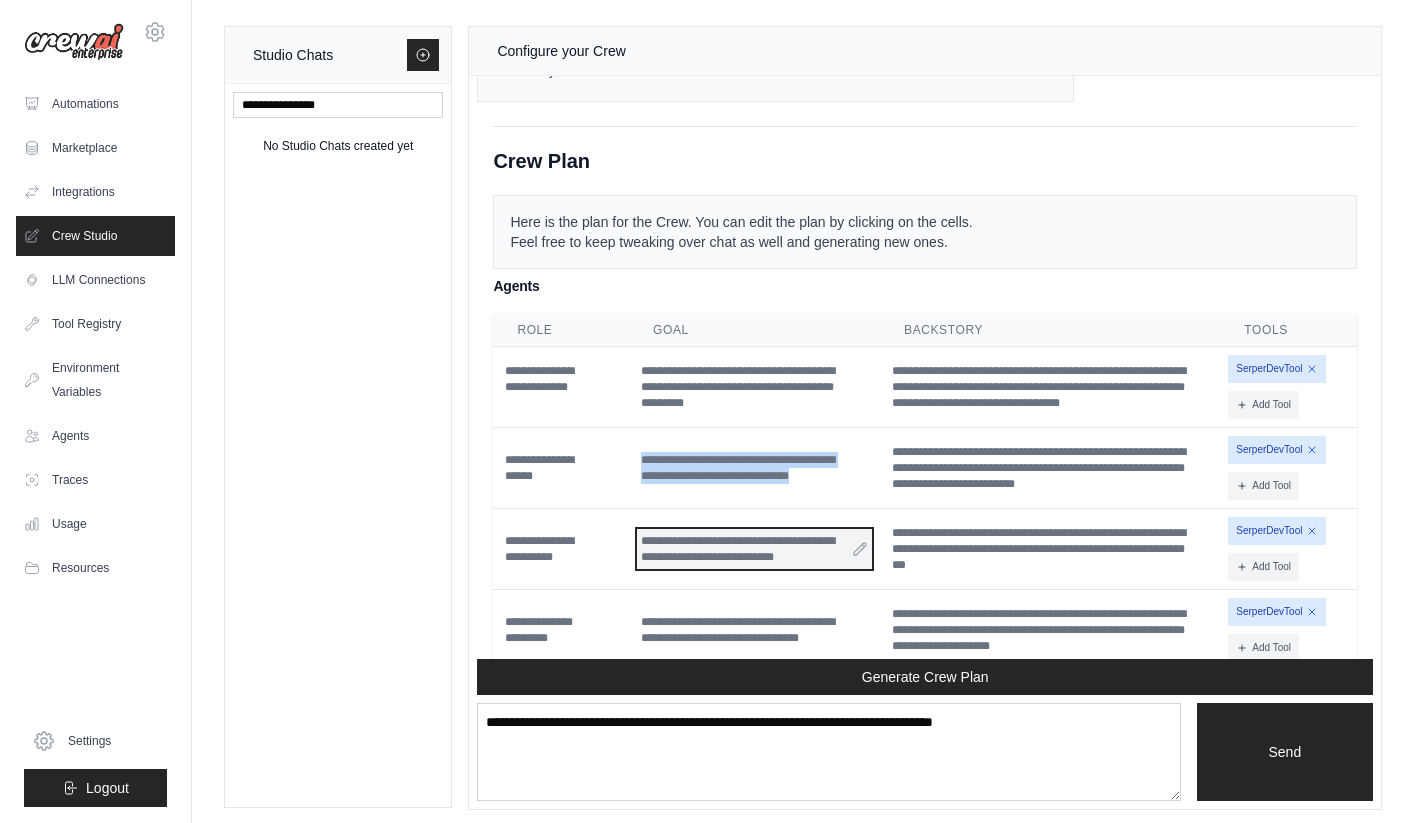 click on "**********" at bounding box center (754, 549) 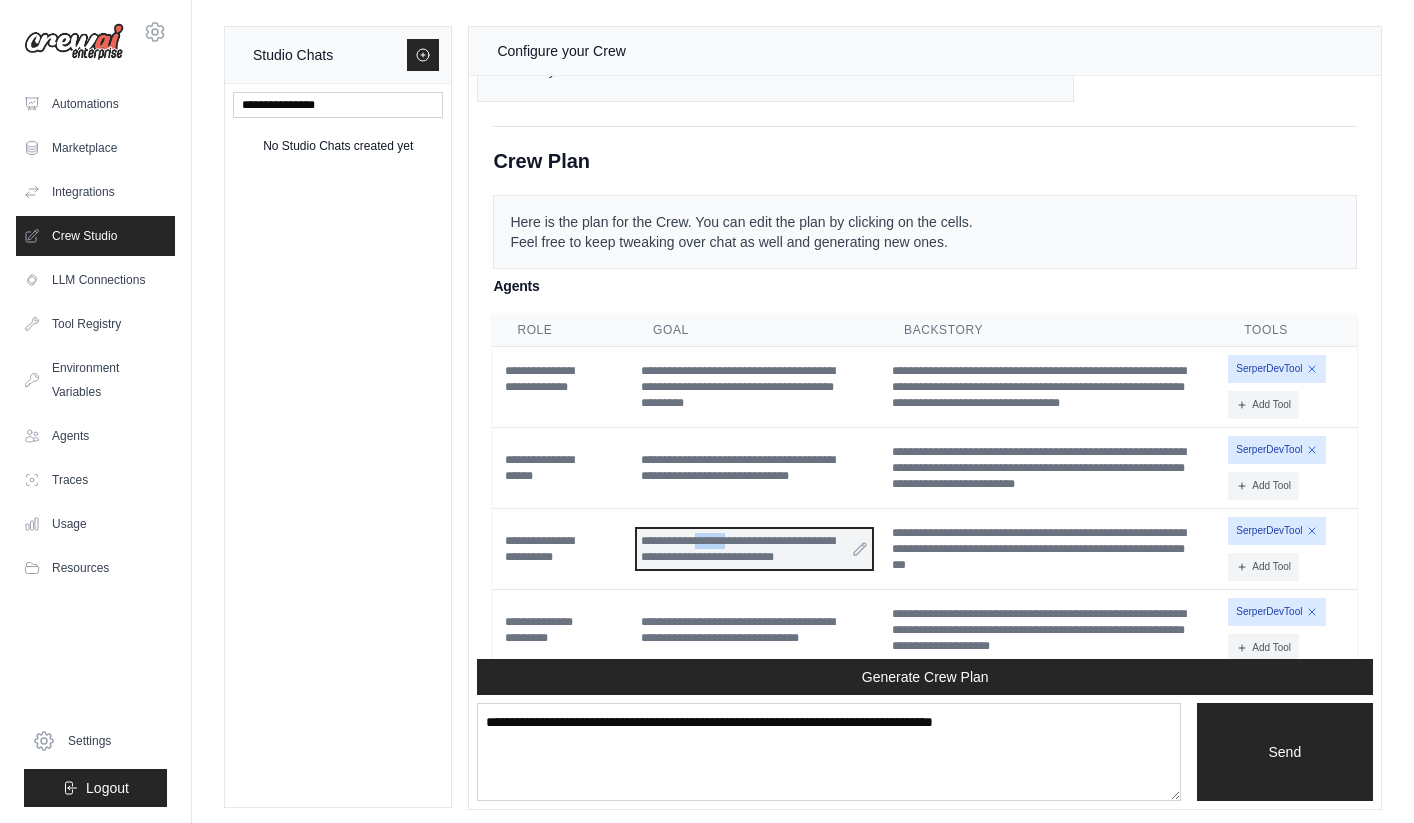 click on "**********" at bounding box center [754, 549] 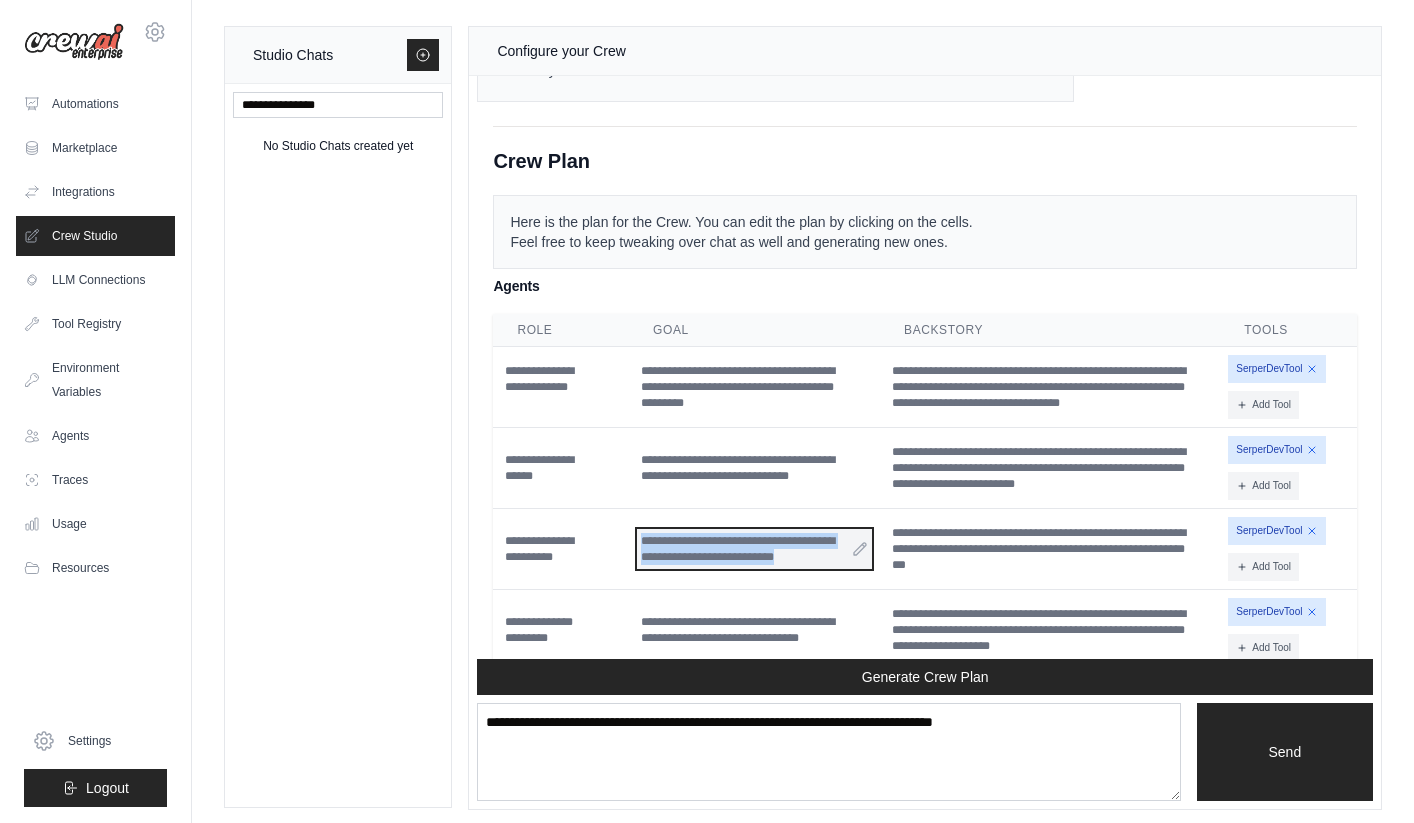 click on "**********" at bounding box center (754, 549) 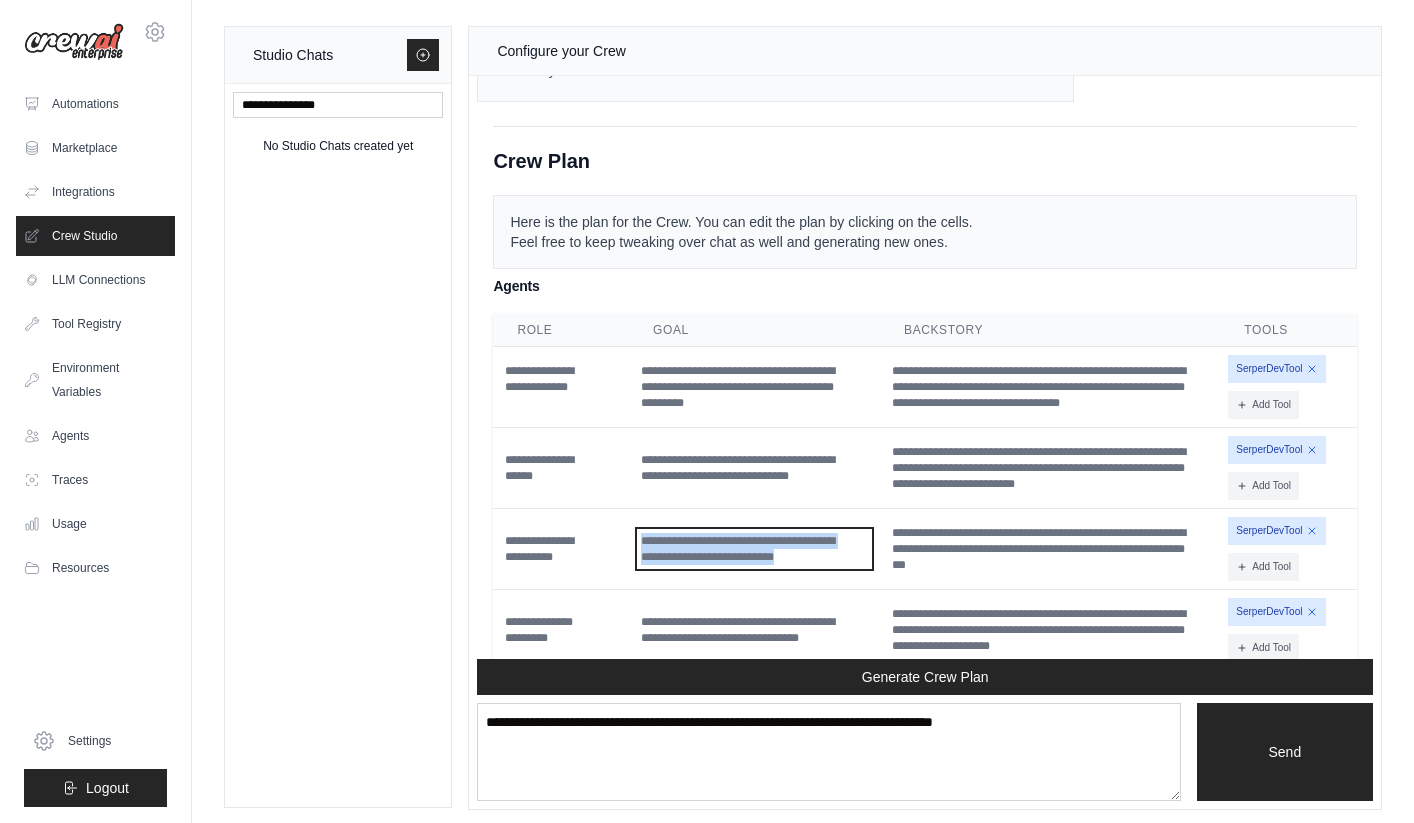 copy on "******" 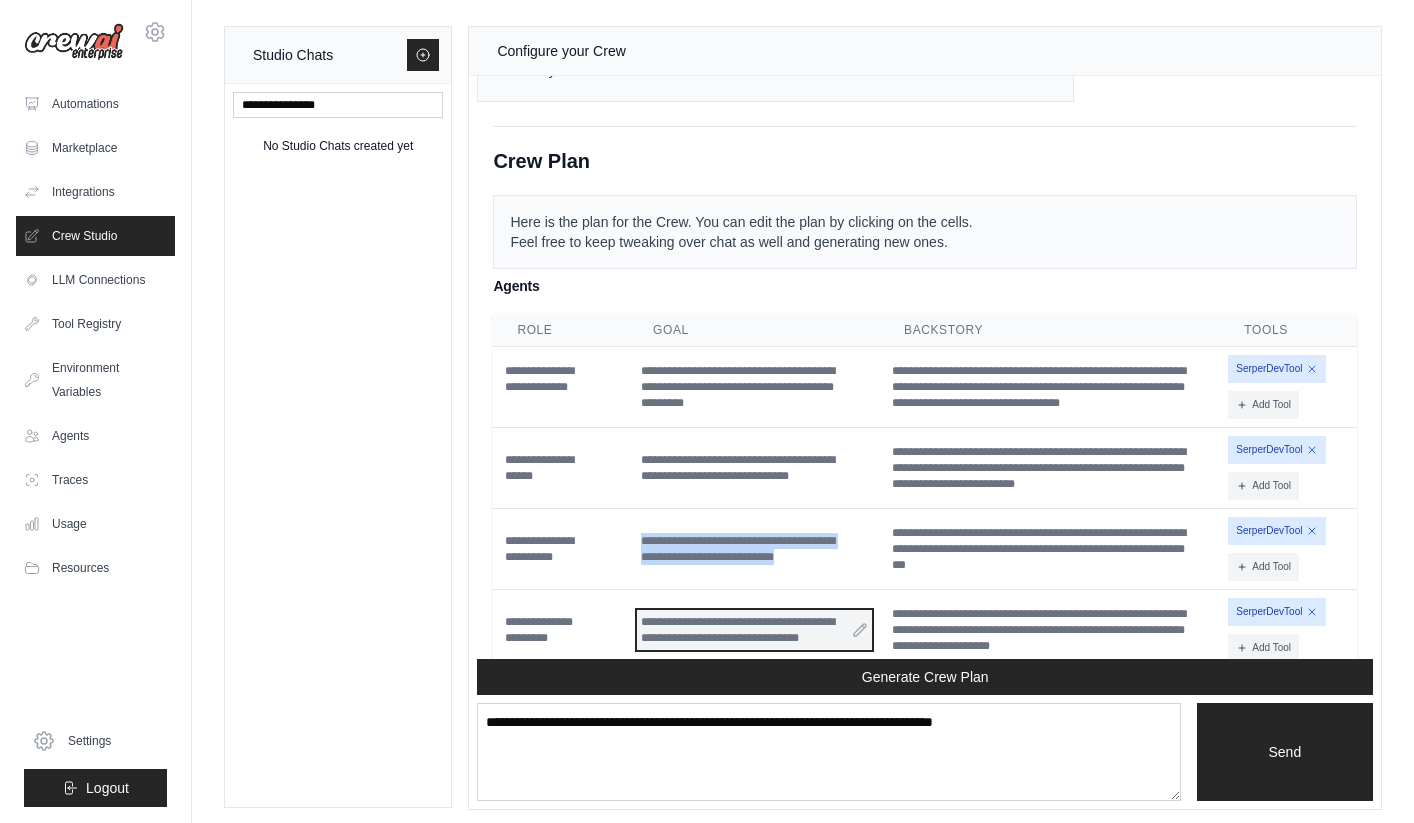 click on "**********" at bounding box center [754, 630] 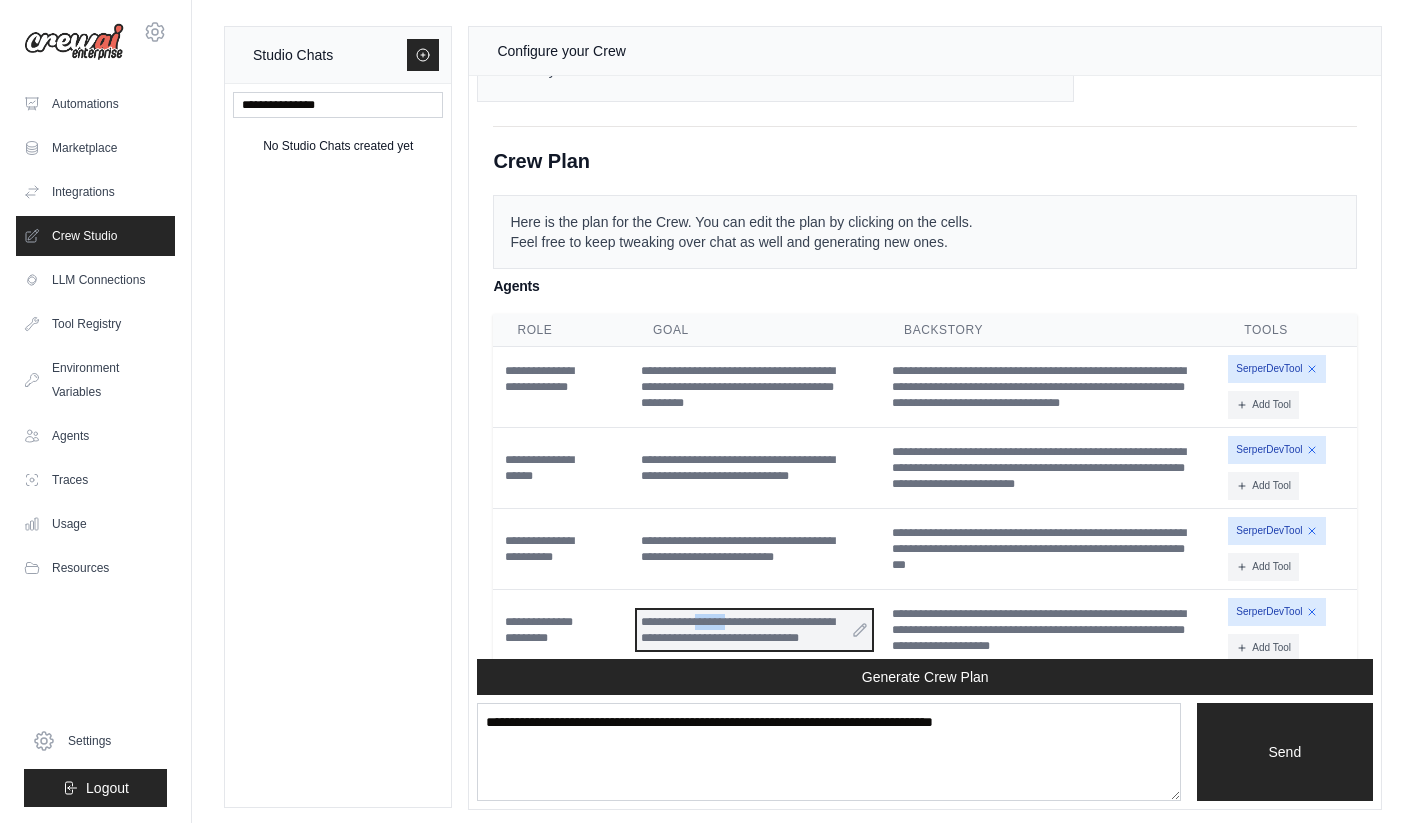 click on "**********" at bounding box center (754, 630) 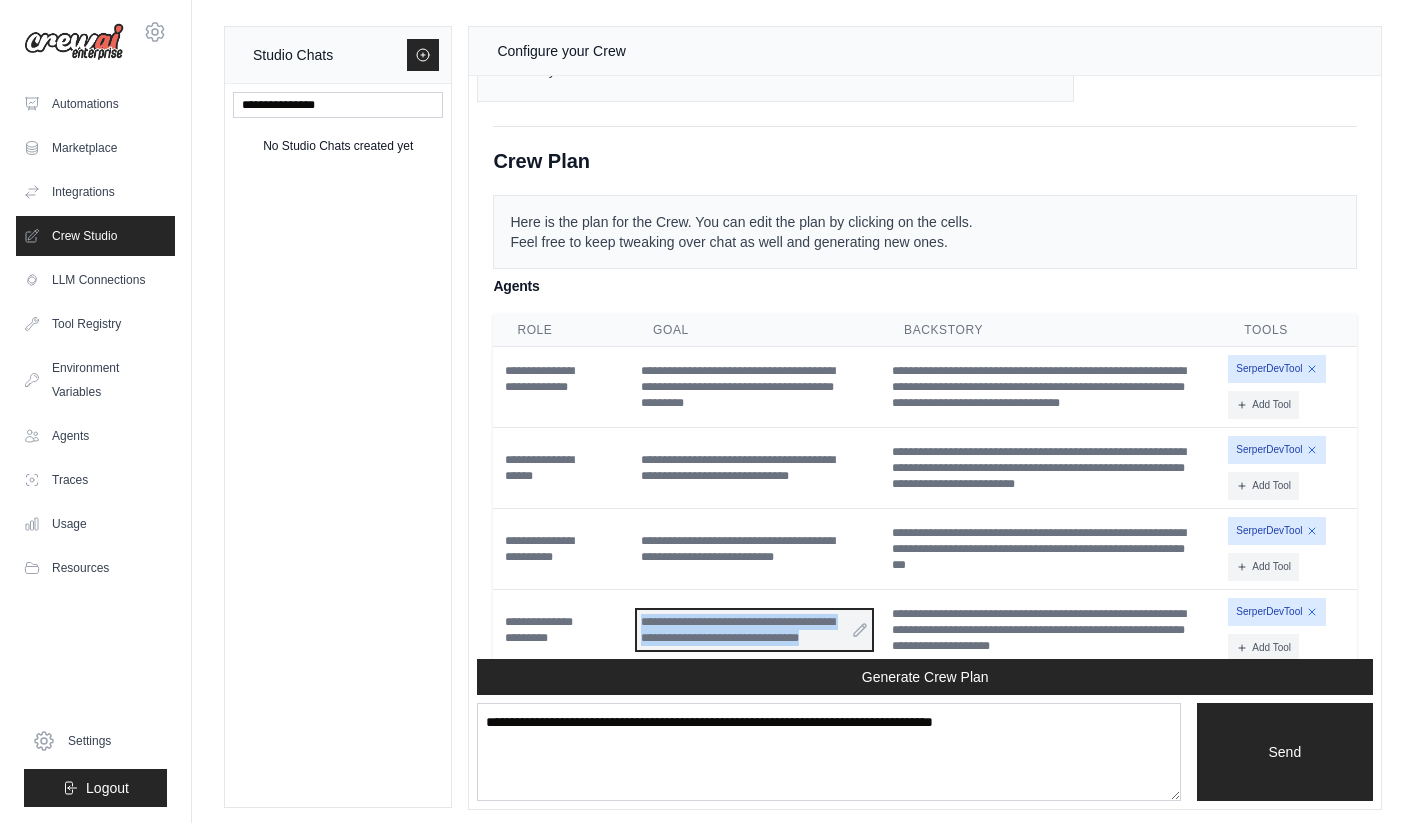click on "**********" at bounding box center (754, 630) 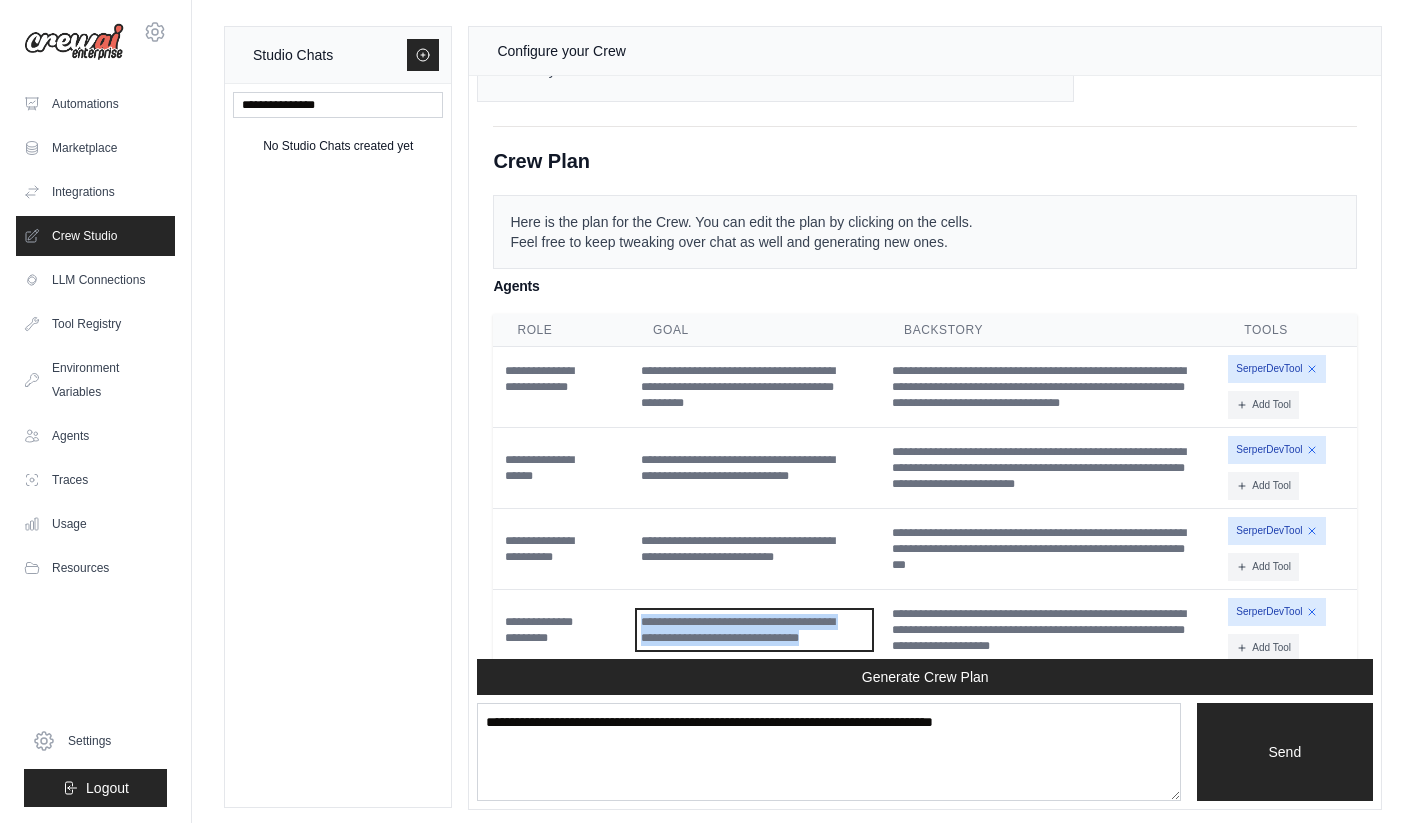 copy on "******" 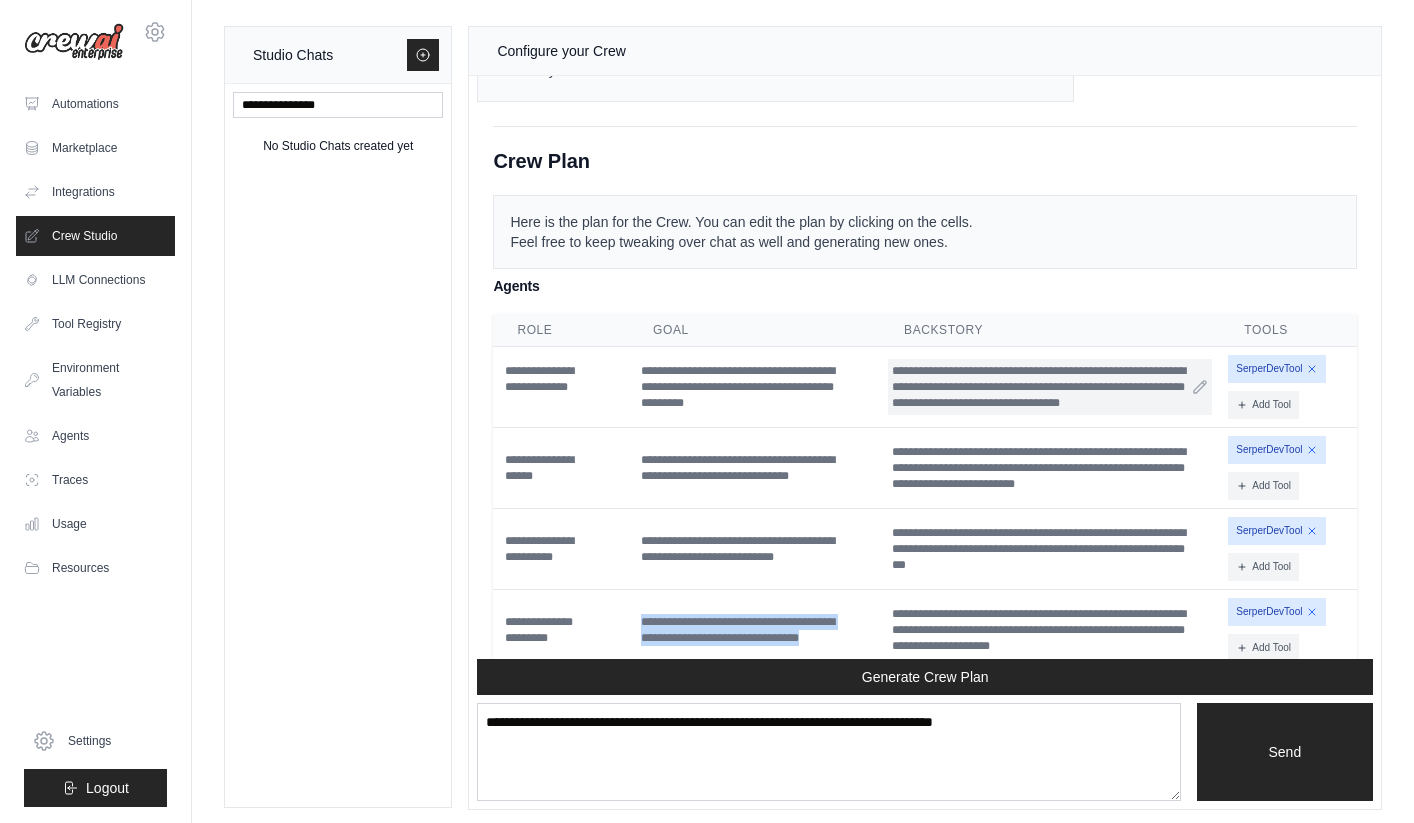 click on "**********" at bounding box center [1050, 387] 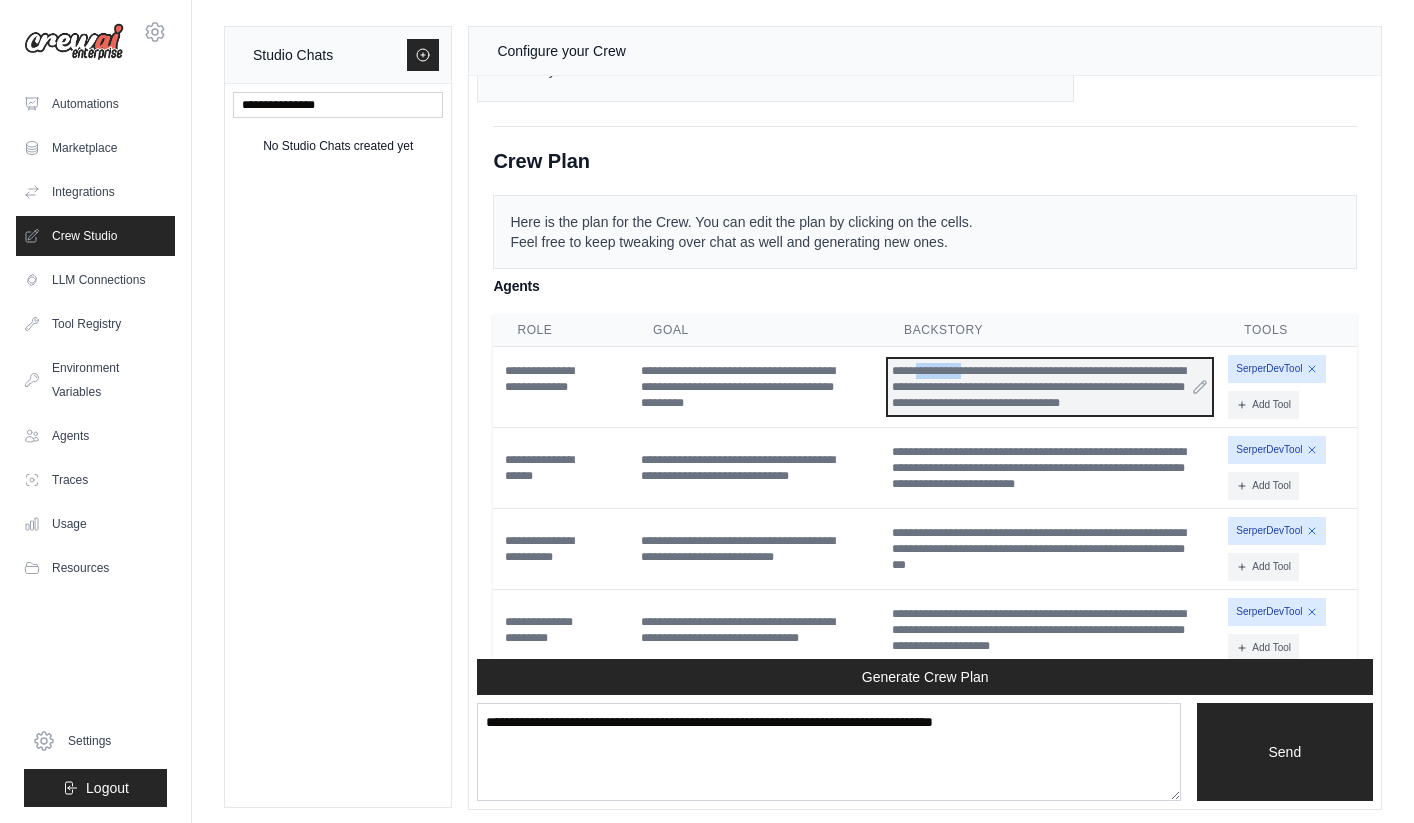 click on "**********" at bounding box center (1050, 387) 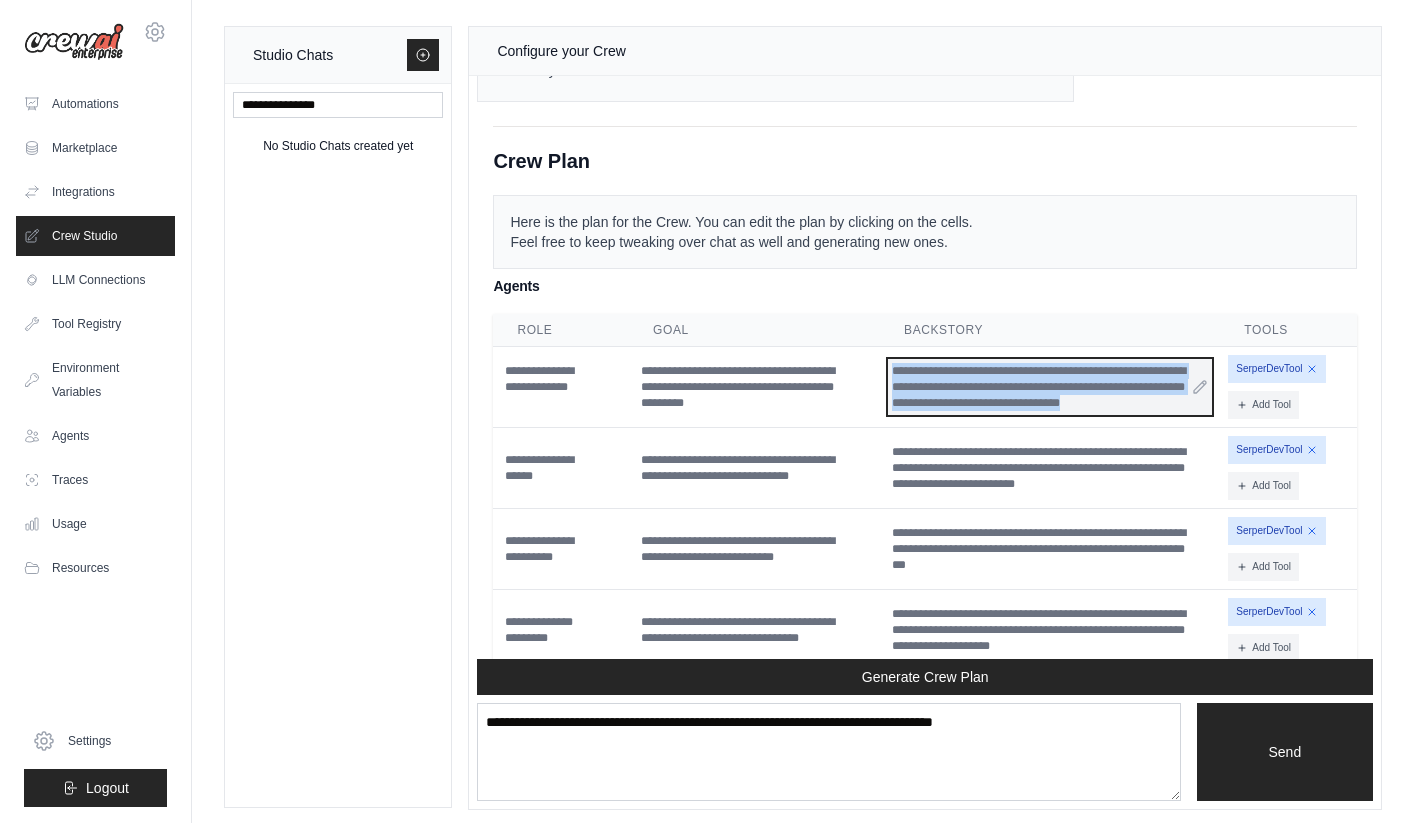 click on "**********" at bounding box center [1050, 387] 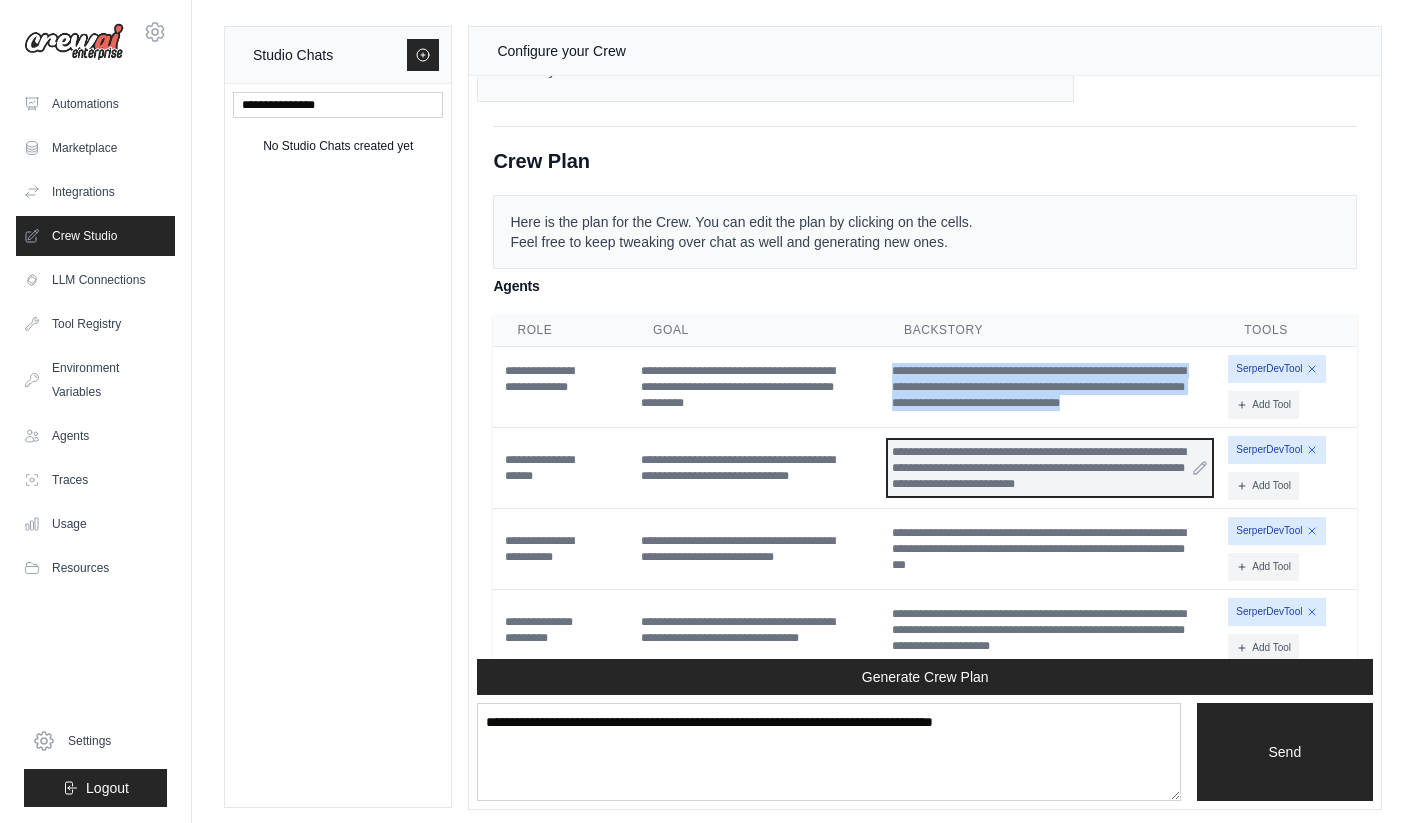 click on "**********" at bounding box center (1050, 468) 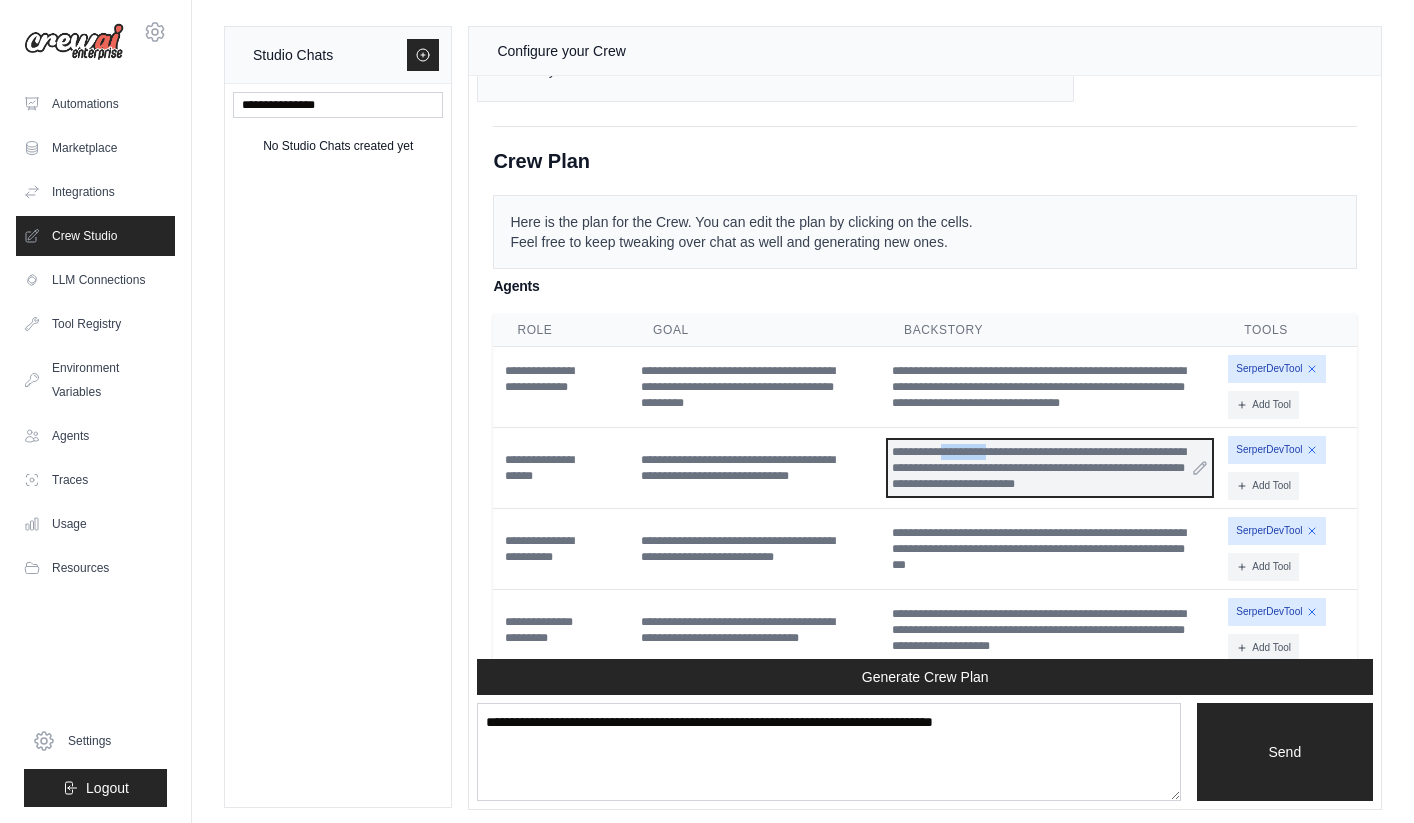 click on "**********" at bounding box center [1050, 468] 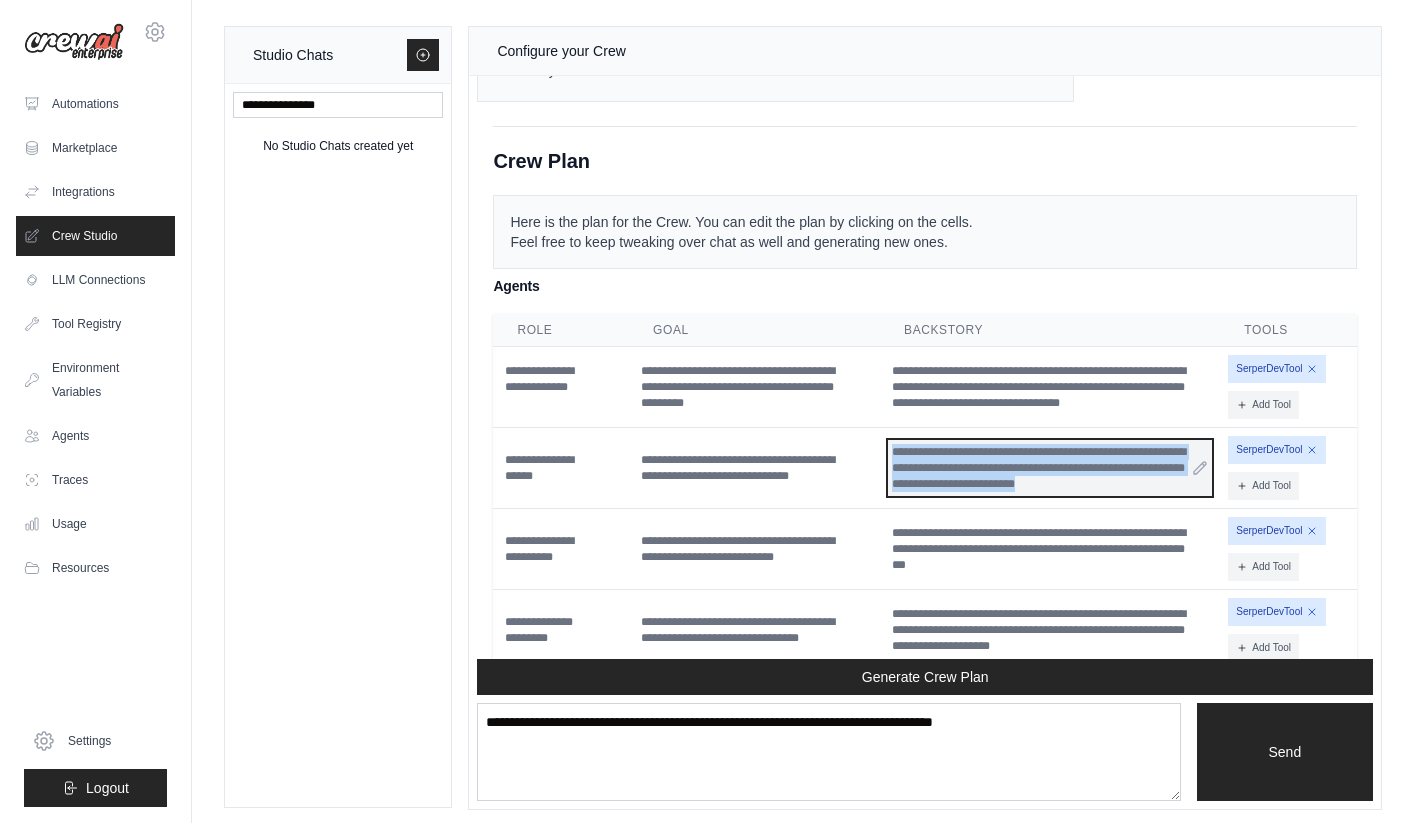 click on "**********" at bounding box center [1050, 468] 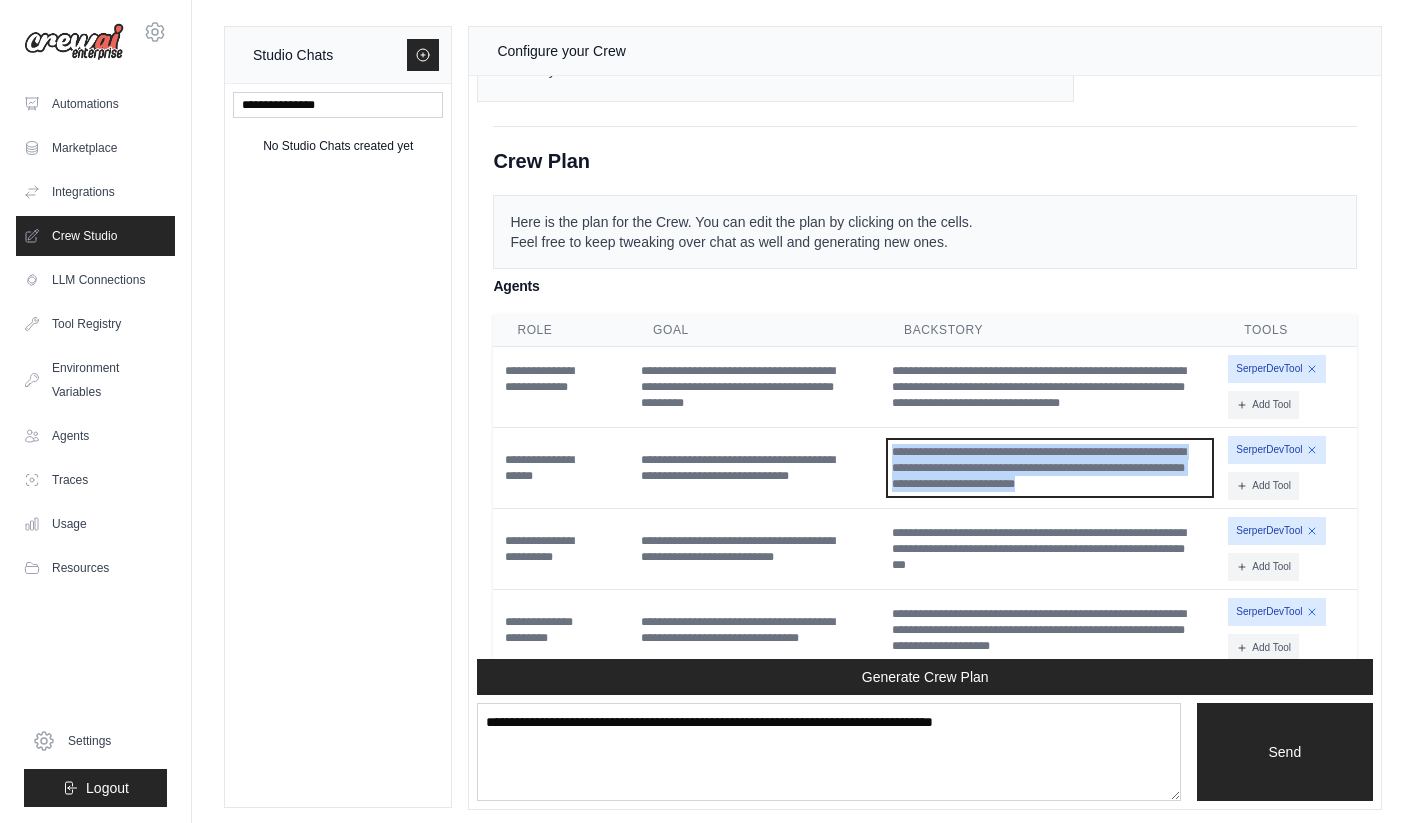copy on "*********" 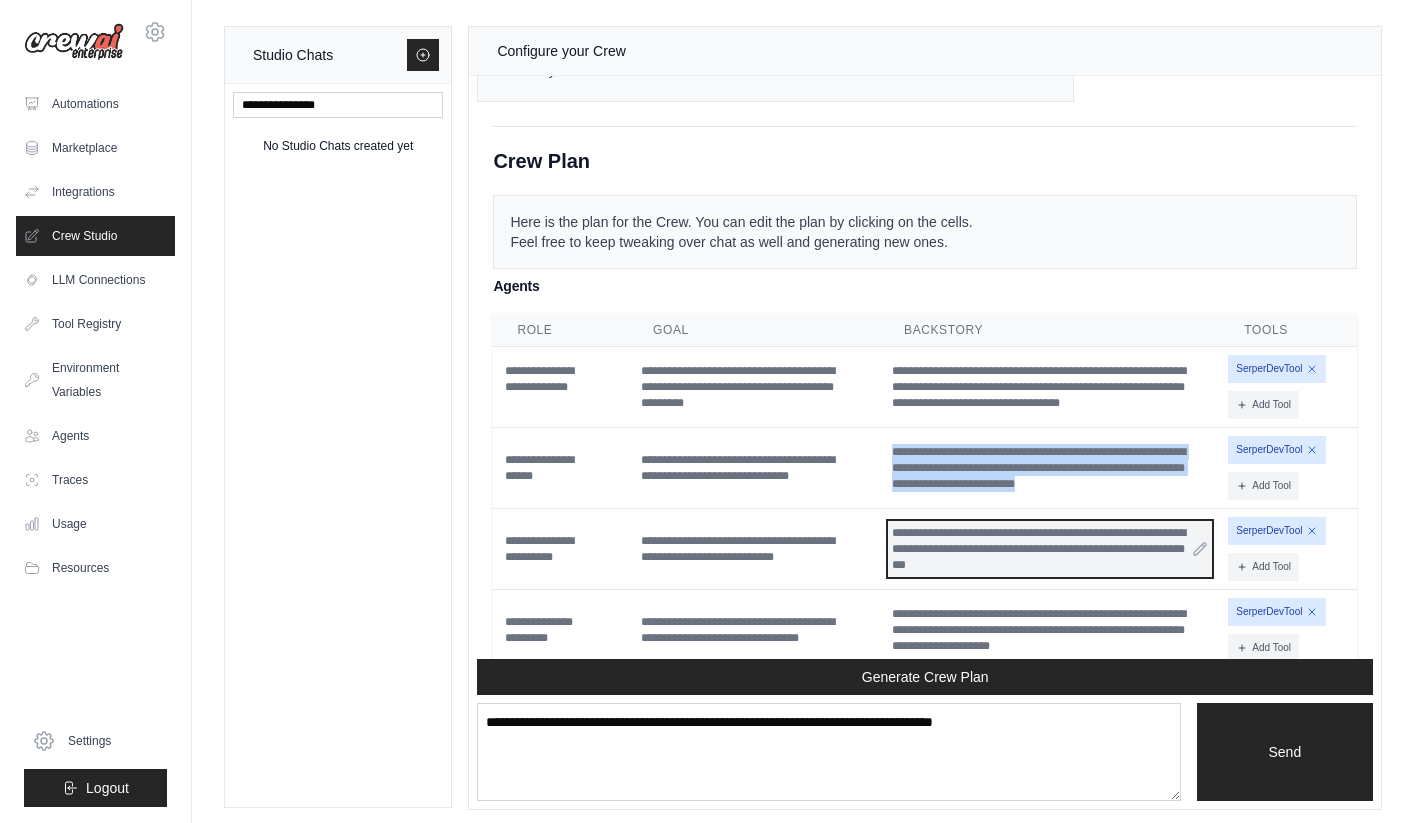 click on "**********" at bounding box center (1050, 549) 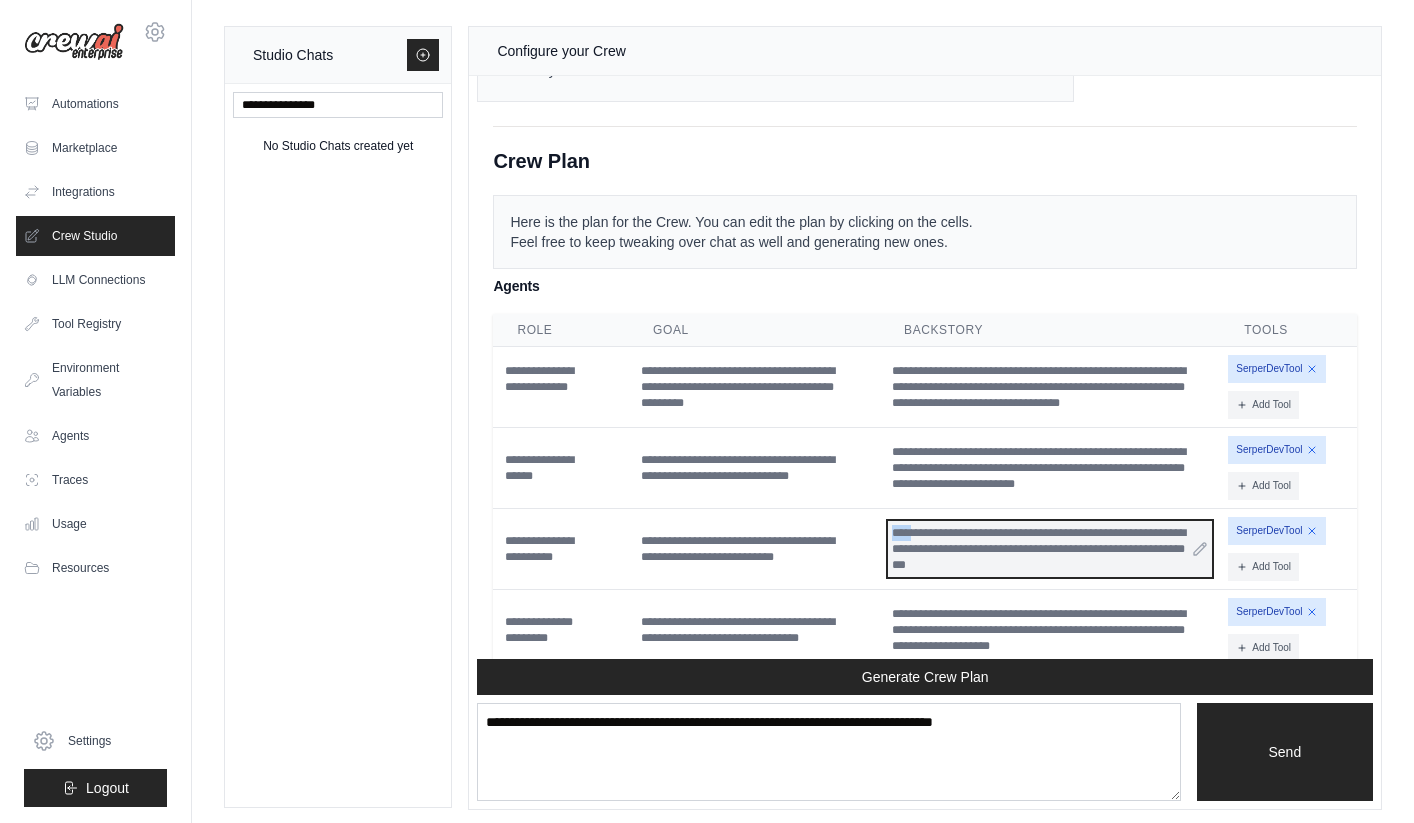 click on "**********" at bounding box center (1050, 549) 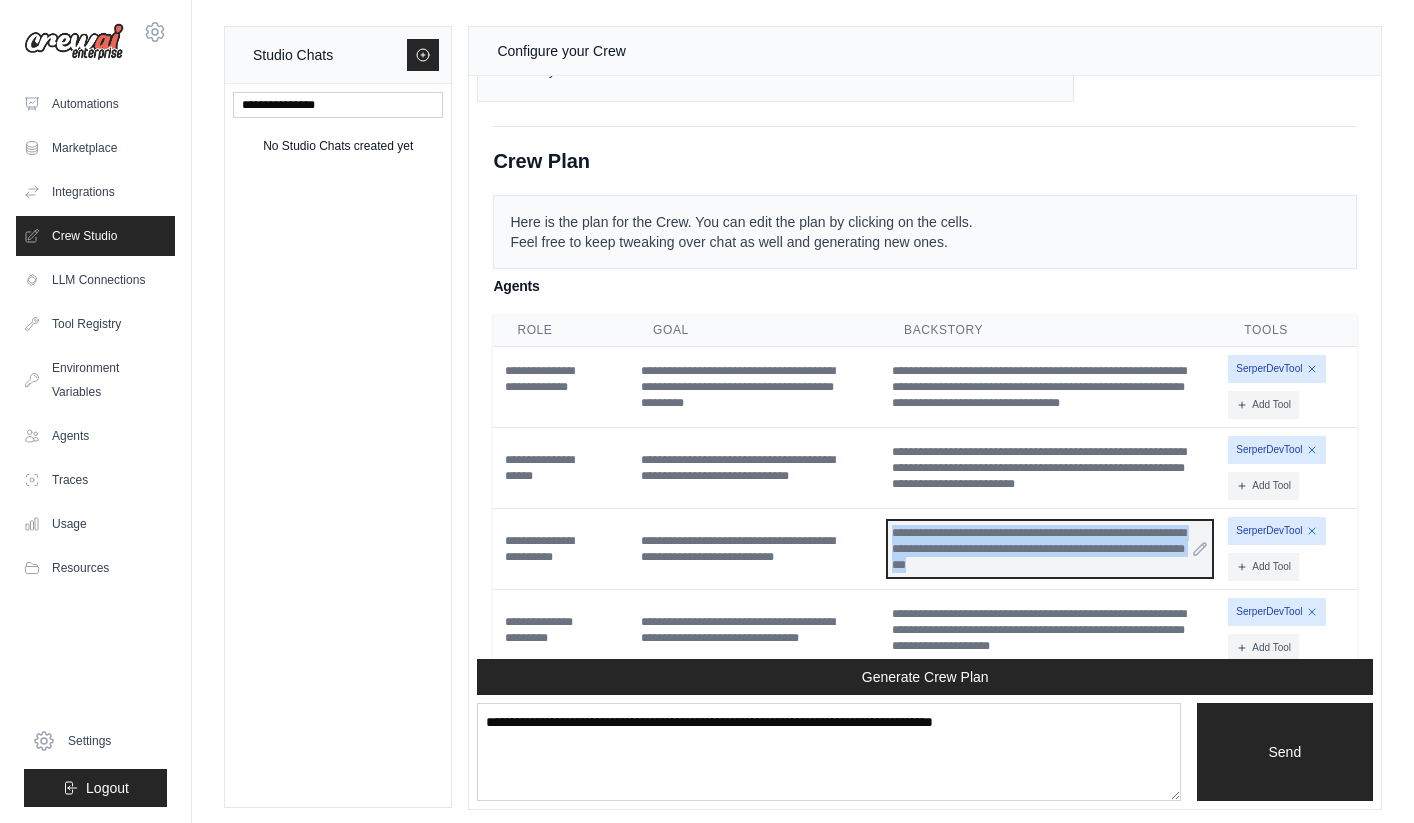 click on "**********" at bounding box center (1050, 549) 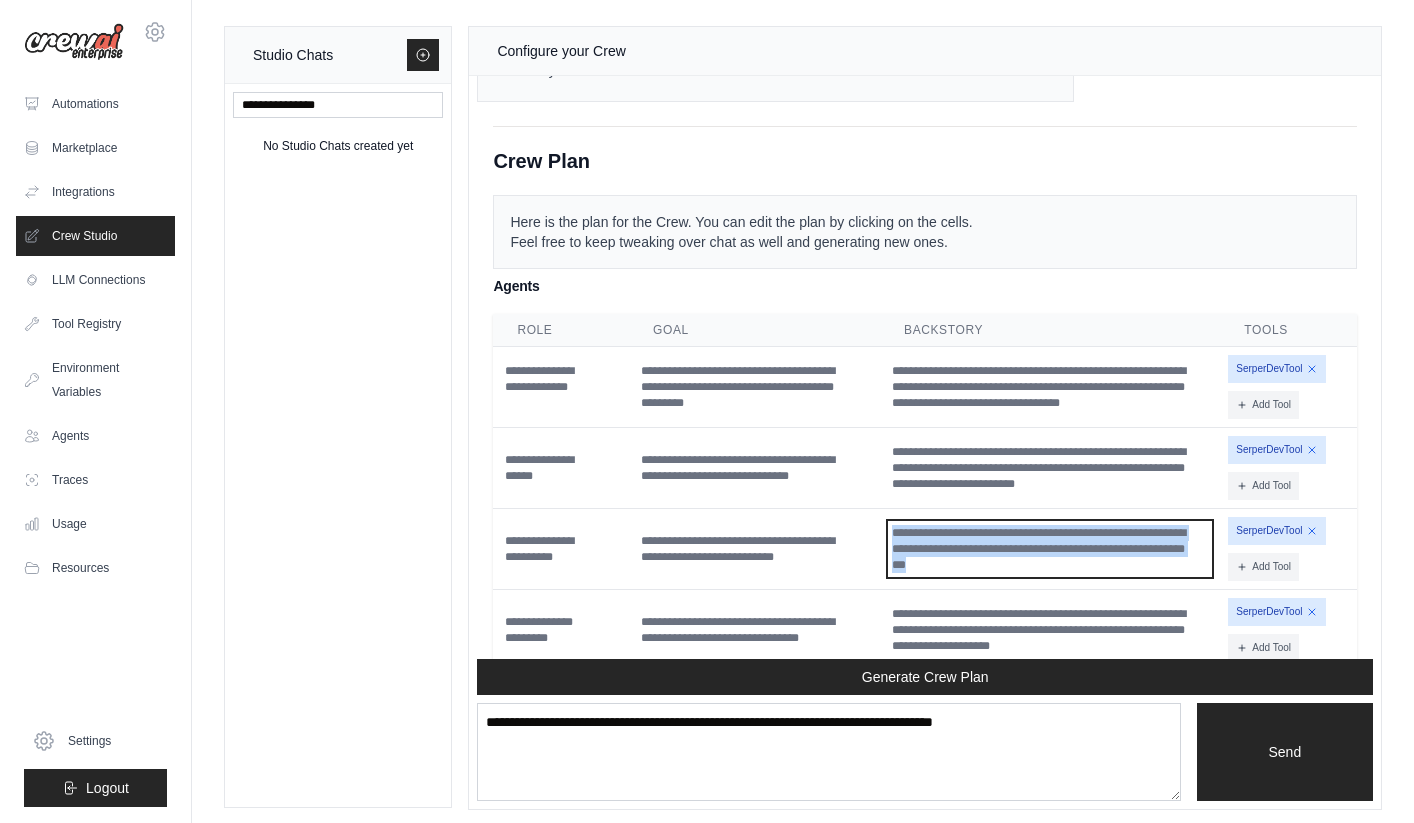 copy on "****" 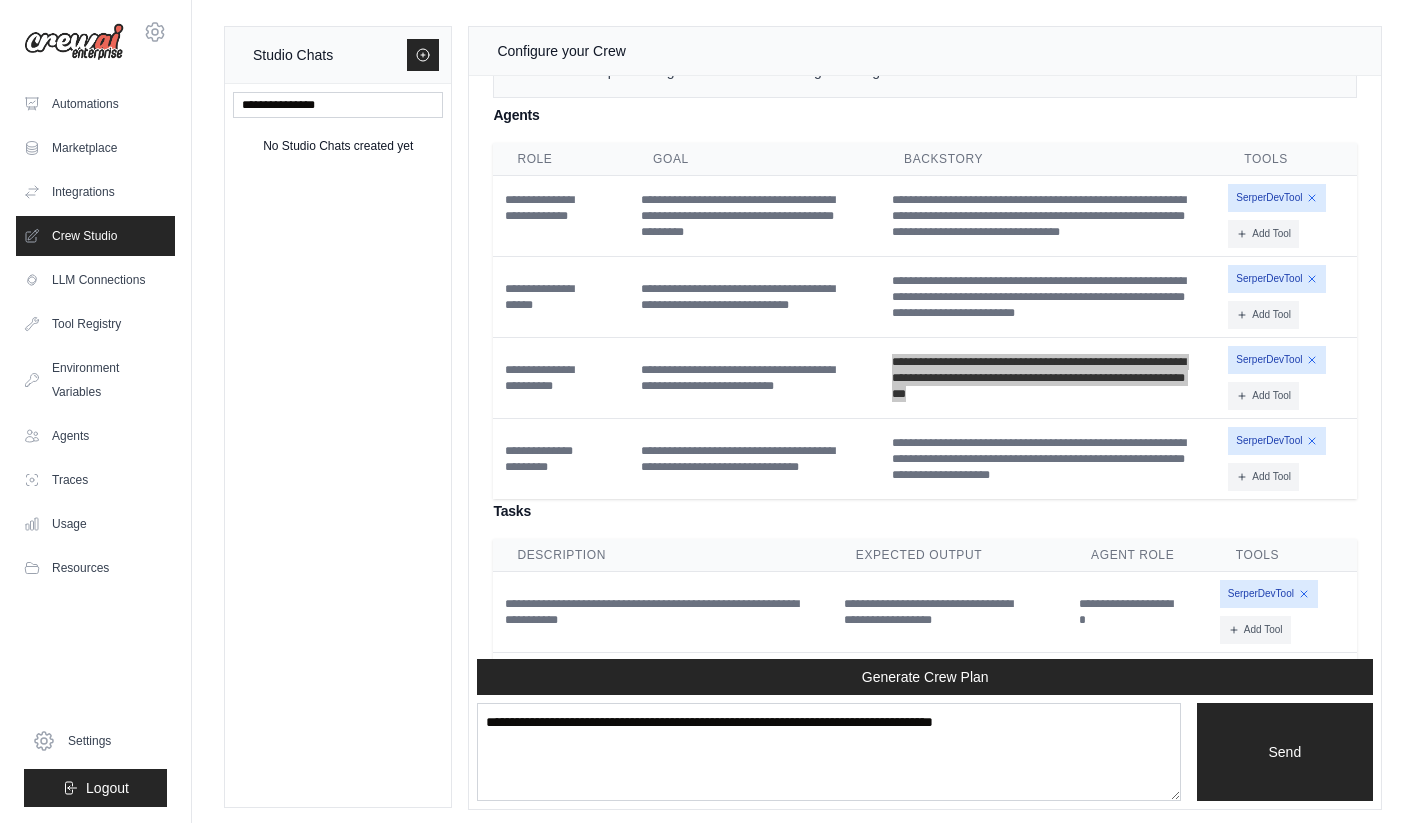 scroll, scrollTop: 4596, scrollLeft: 0, axis: vertical 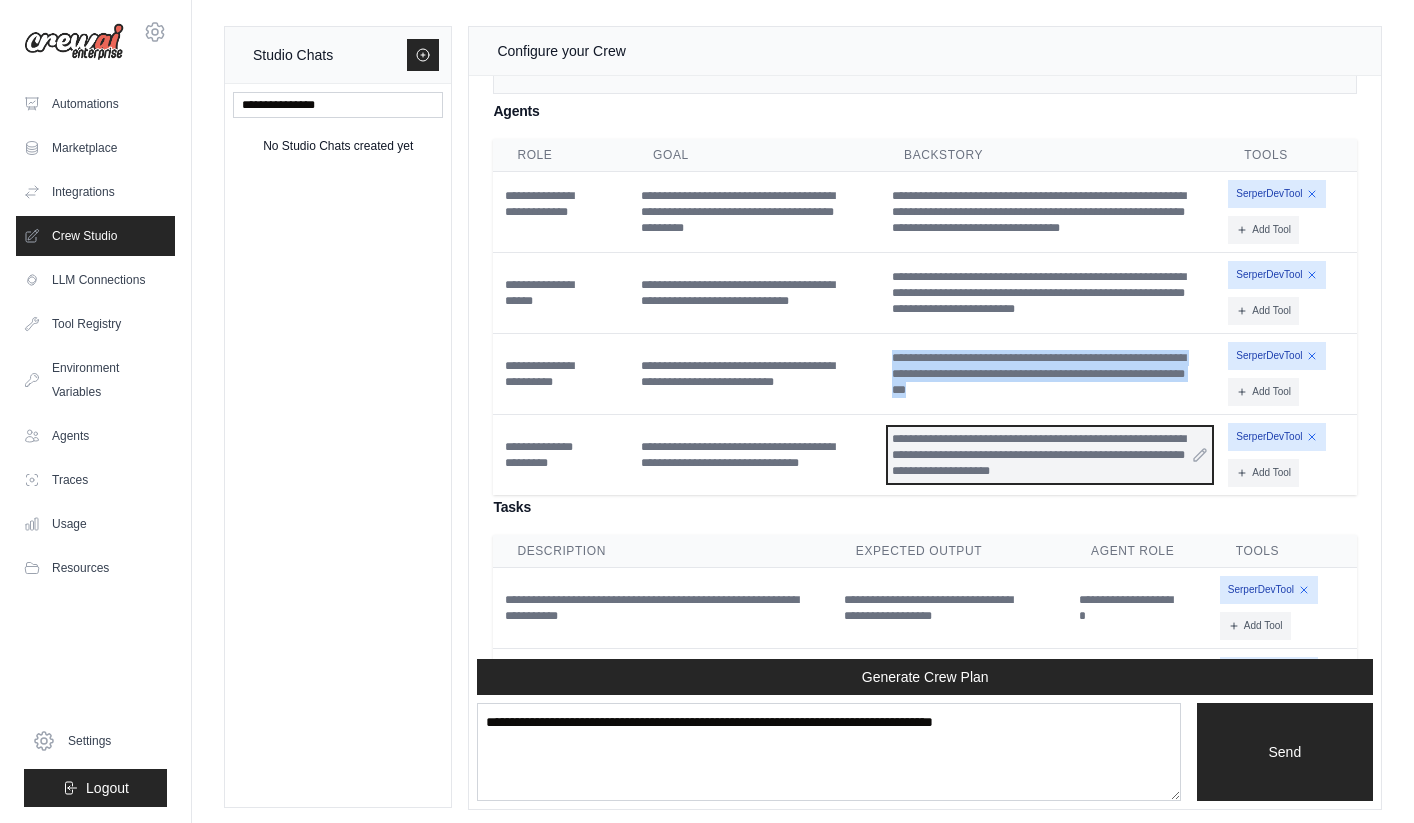 click on "**********" at bounding box center [1050, 455] 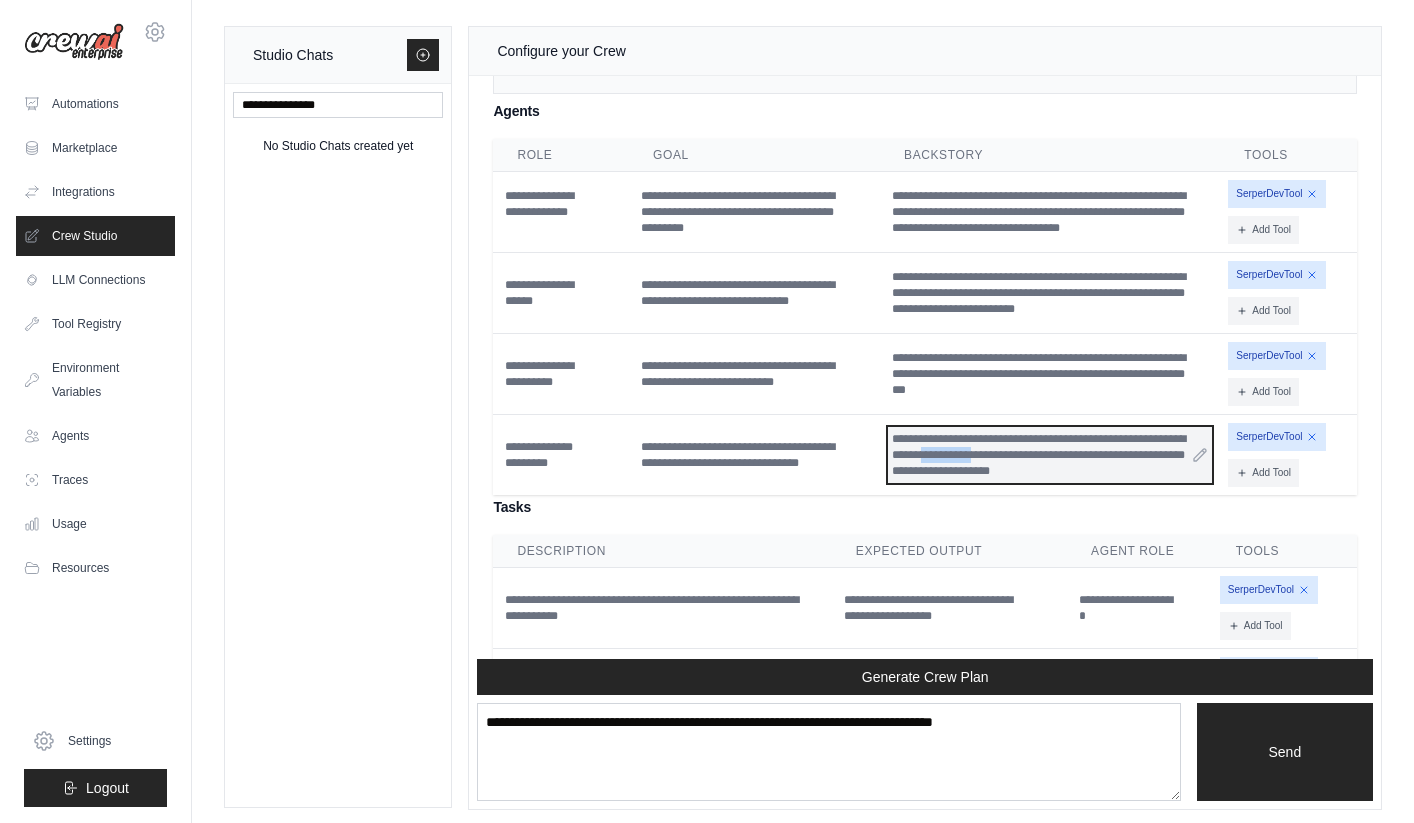 click on "**********" at bounding box center (1050, 455) 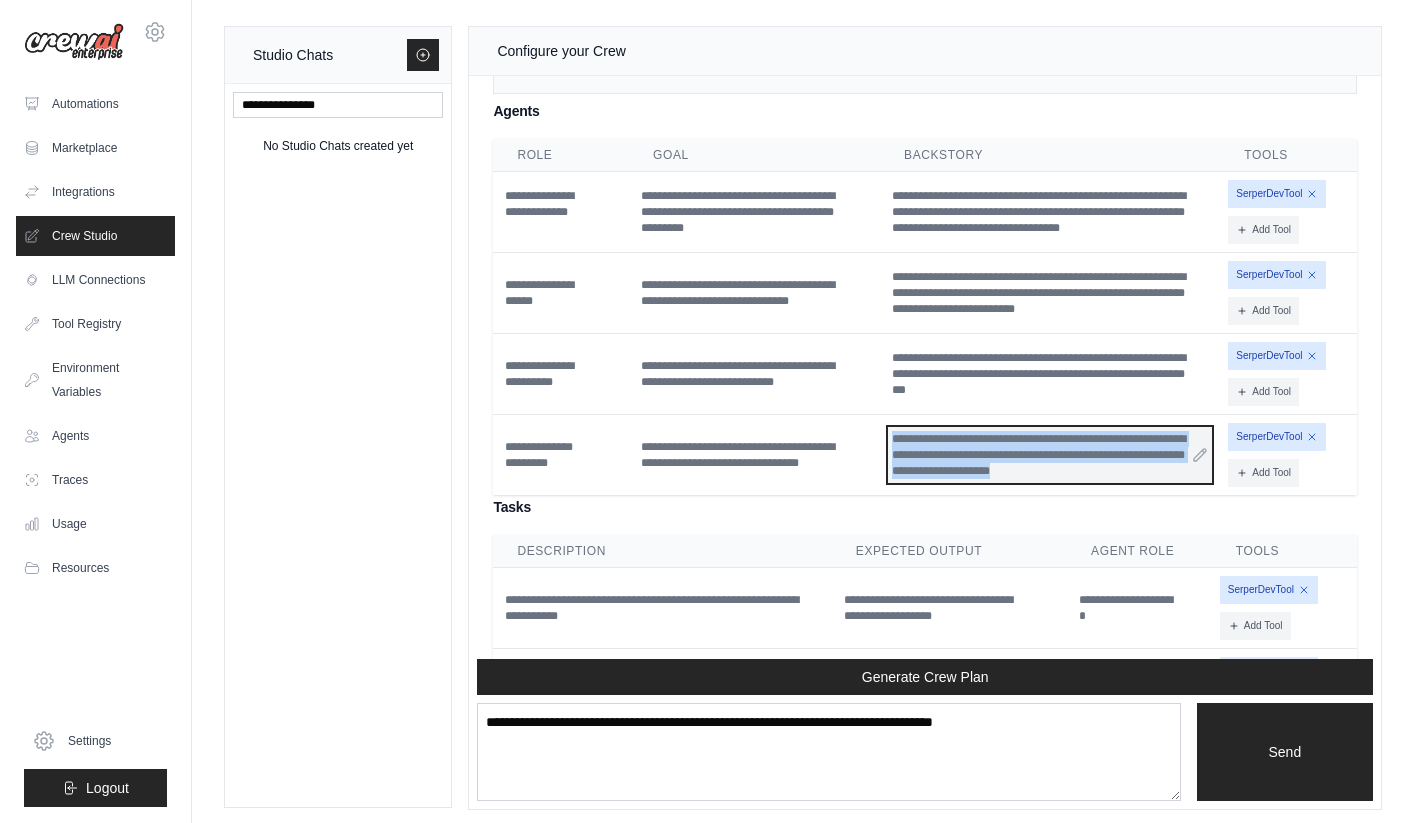 click on "**********" at bounding box center [1050, 455] 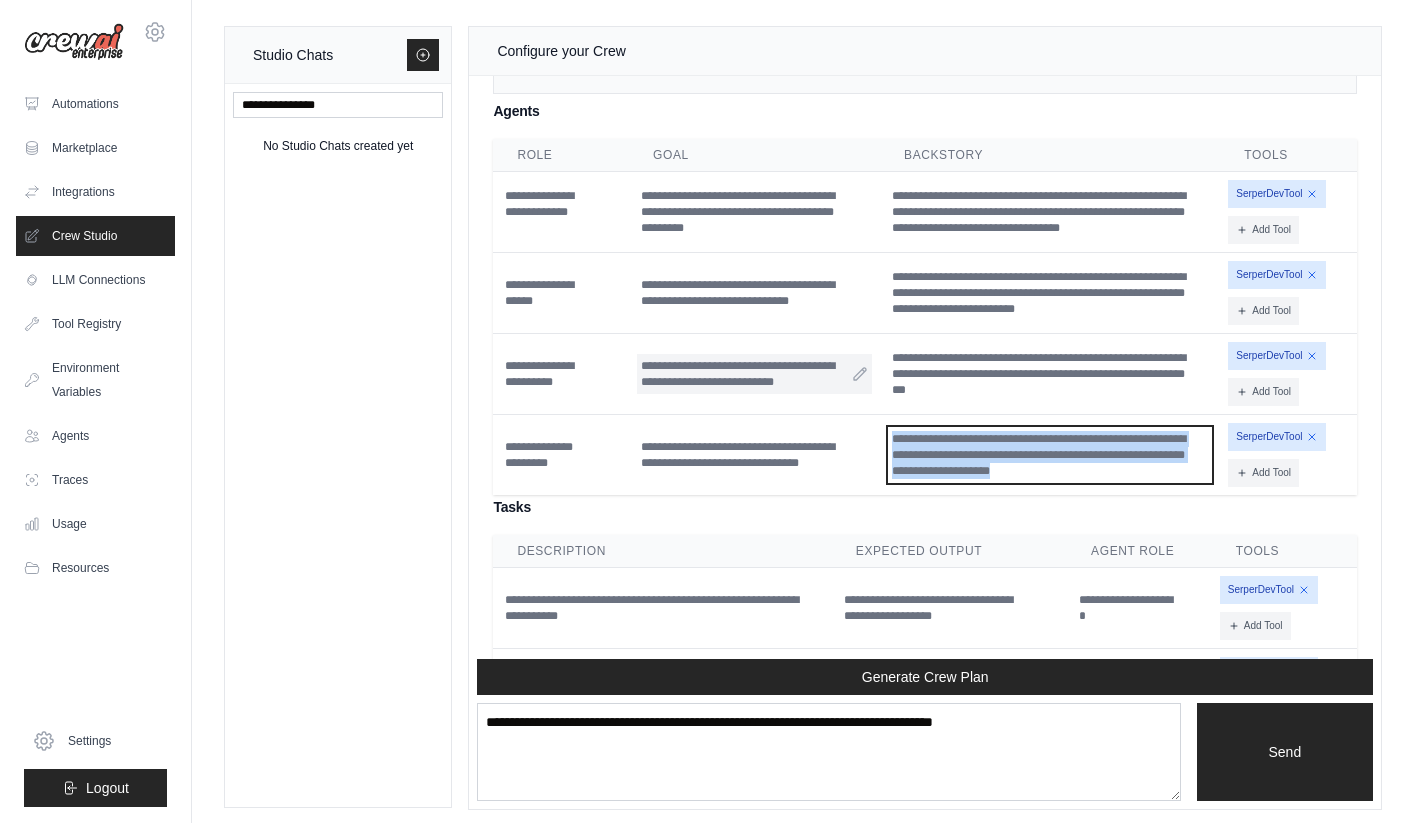 copy on "**********" 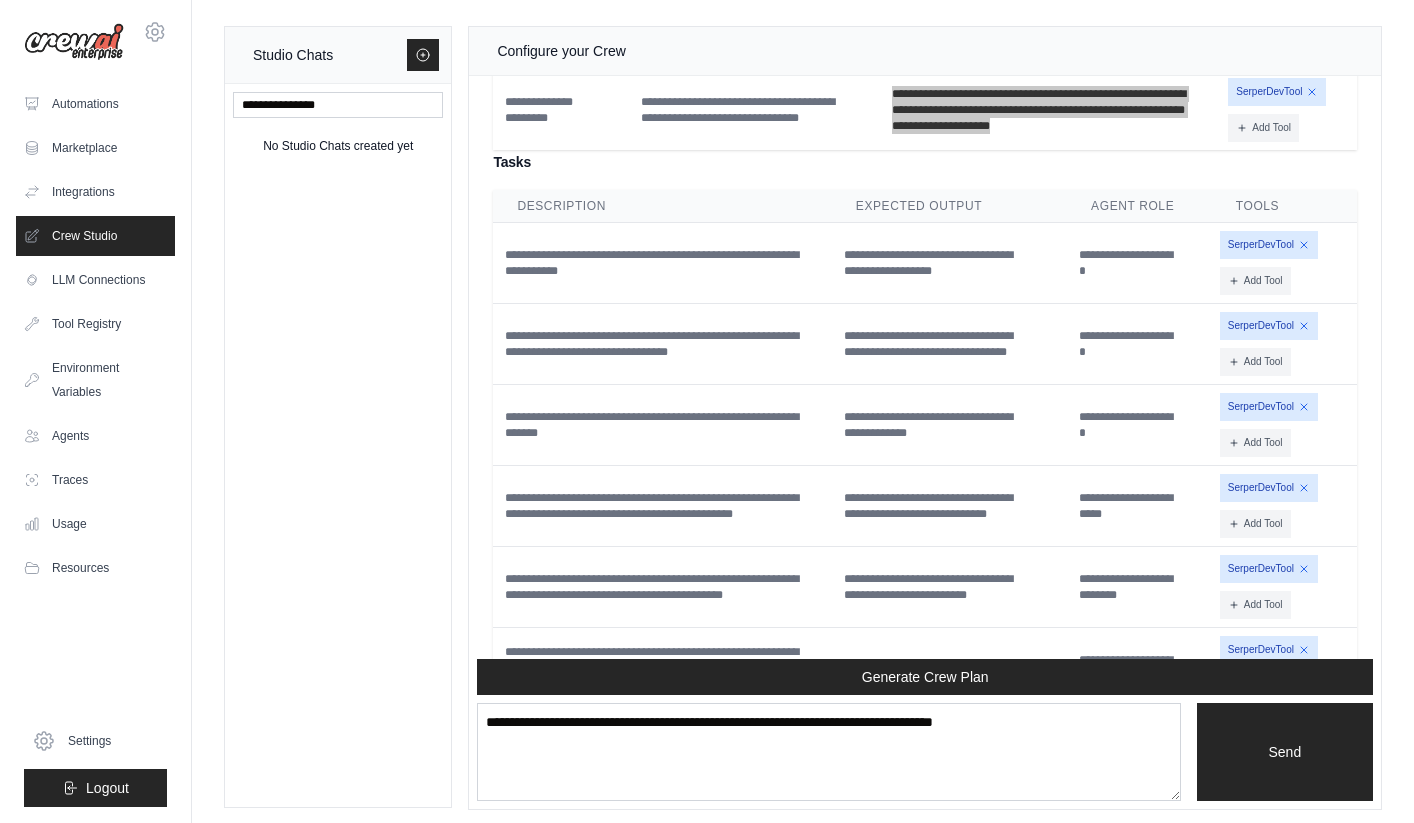scroll, scrollTop: 4945, scrollLeft: 0, axis: vertical 